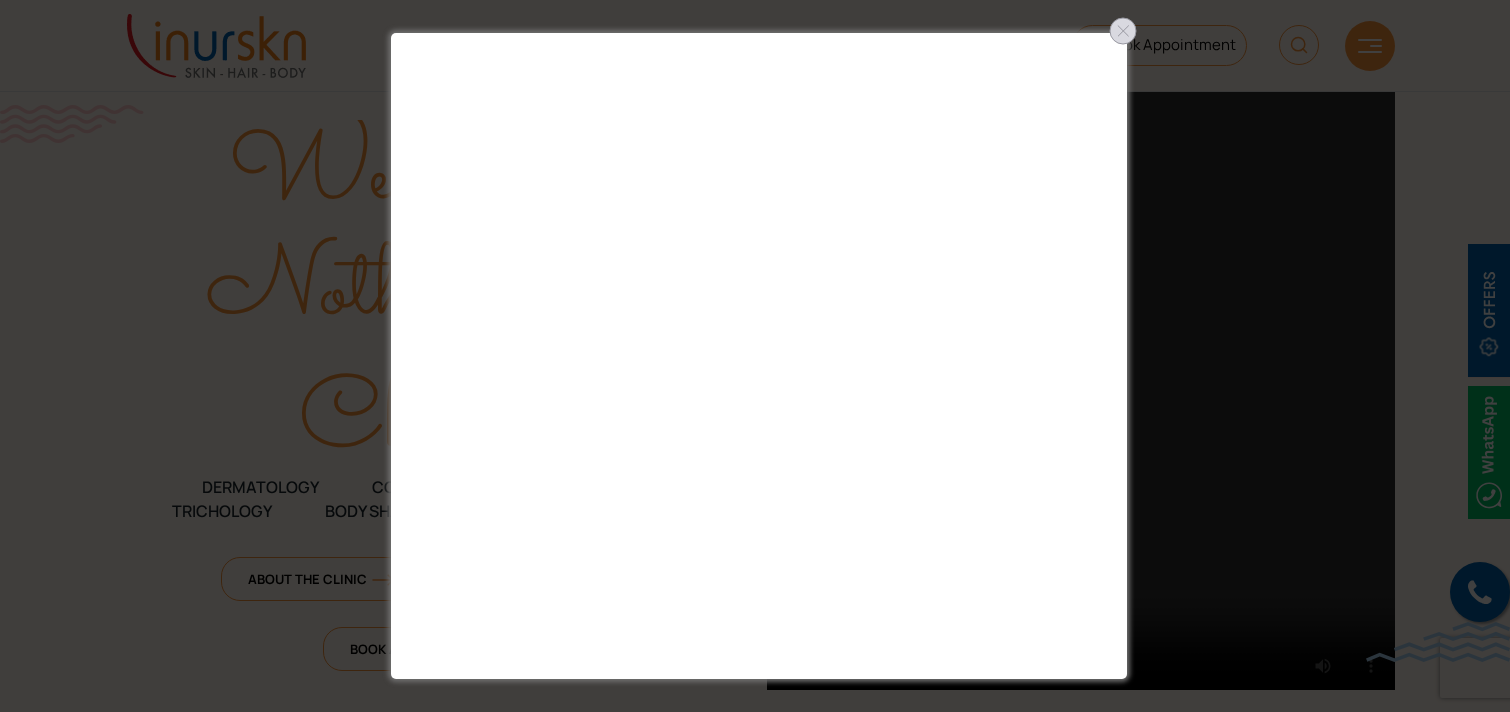 scroll, scrollTop: 0, scrollLeft: 0, axis: both 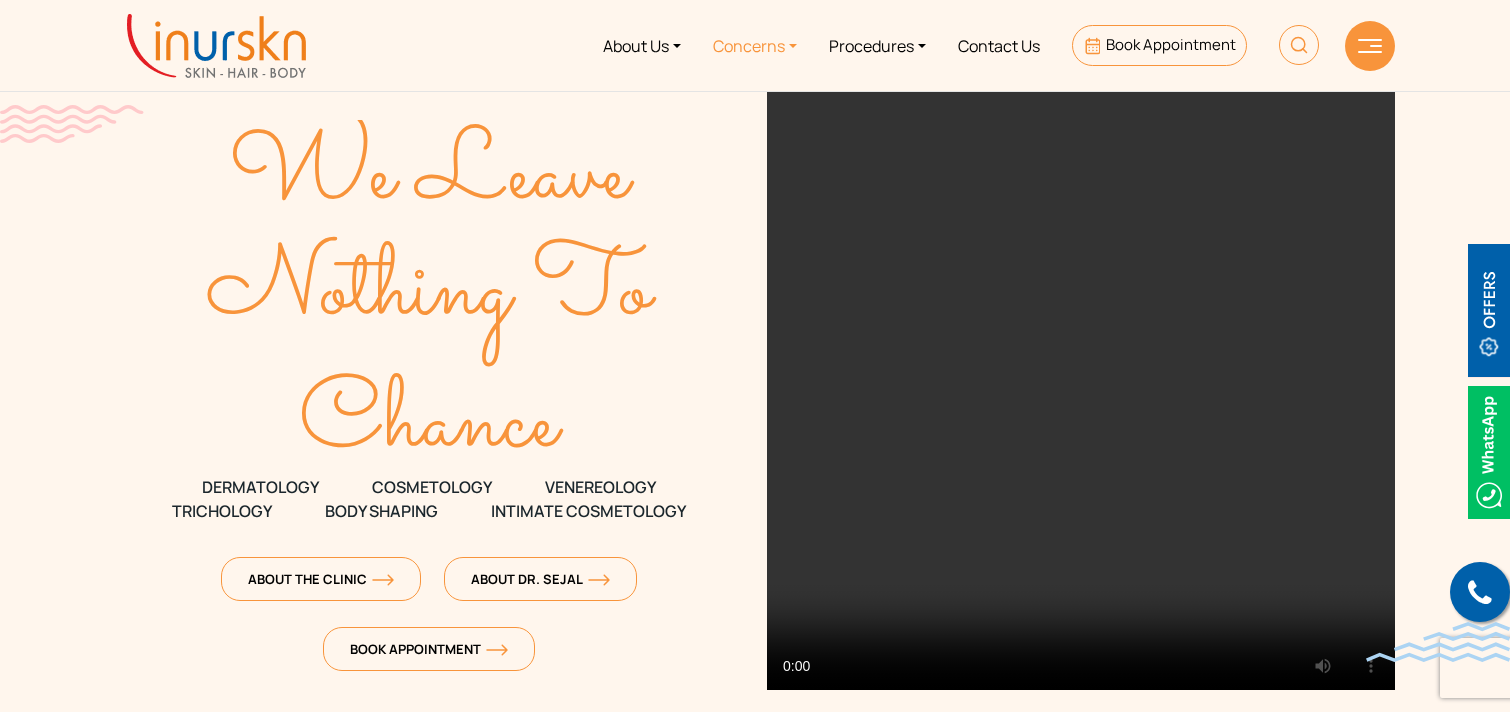 click on "Concerns" at bounding box center [755, 45] 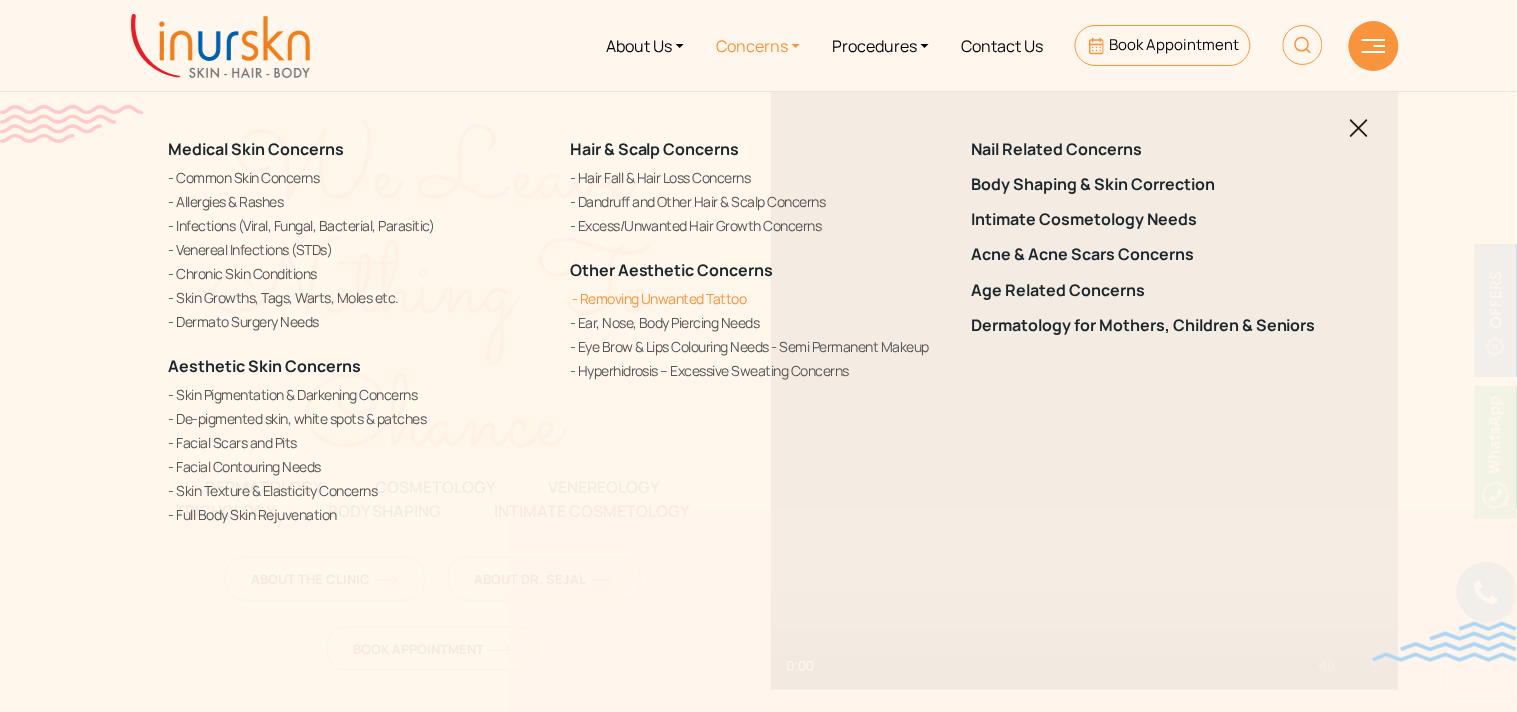 click on "Removing Unwanted Tattoo" at bounding box center [758, 298] 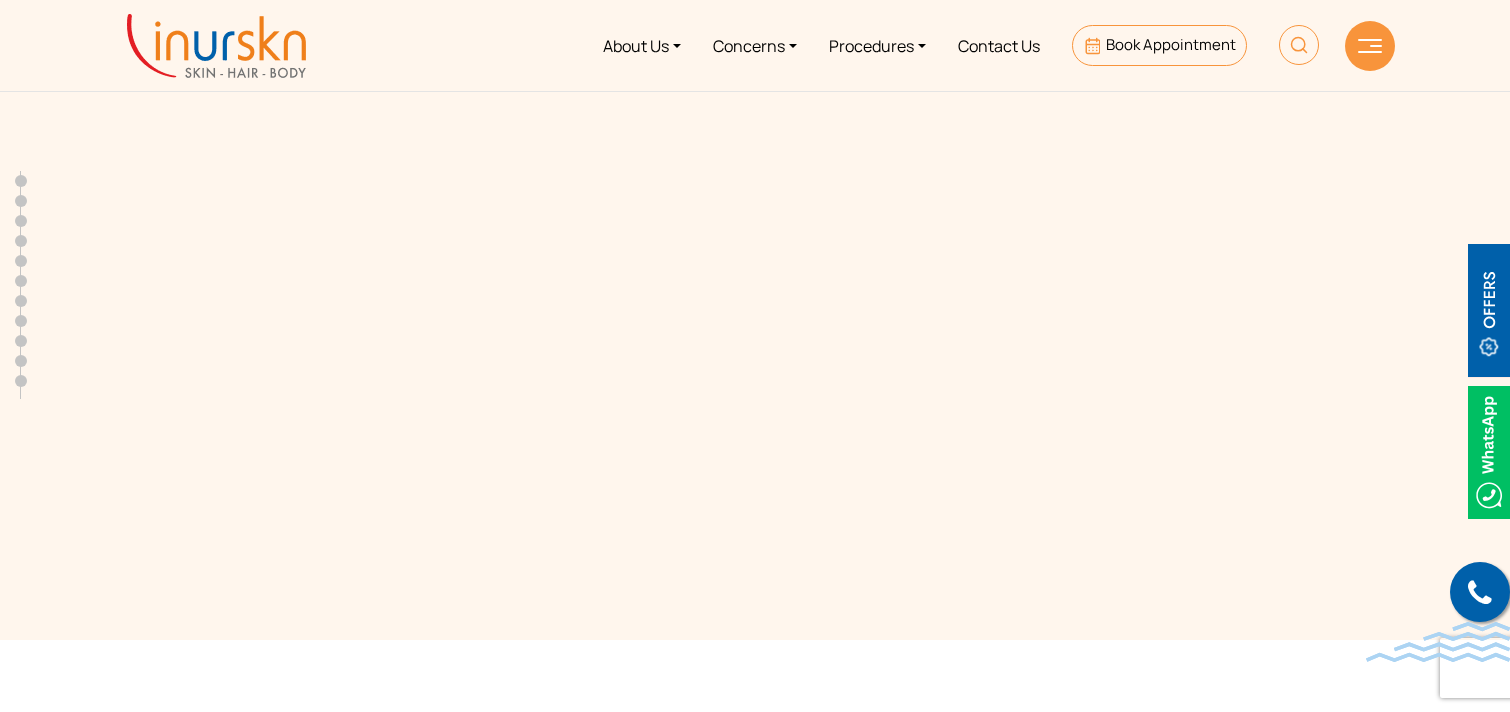 scroll, scrollTop: 0, scrollLeft: 0, axis: both 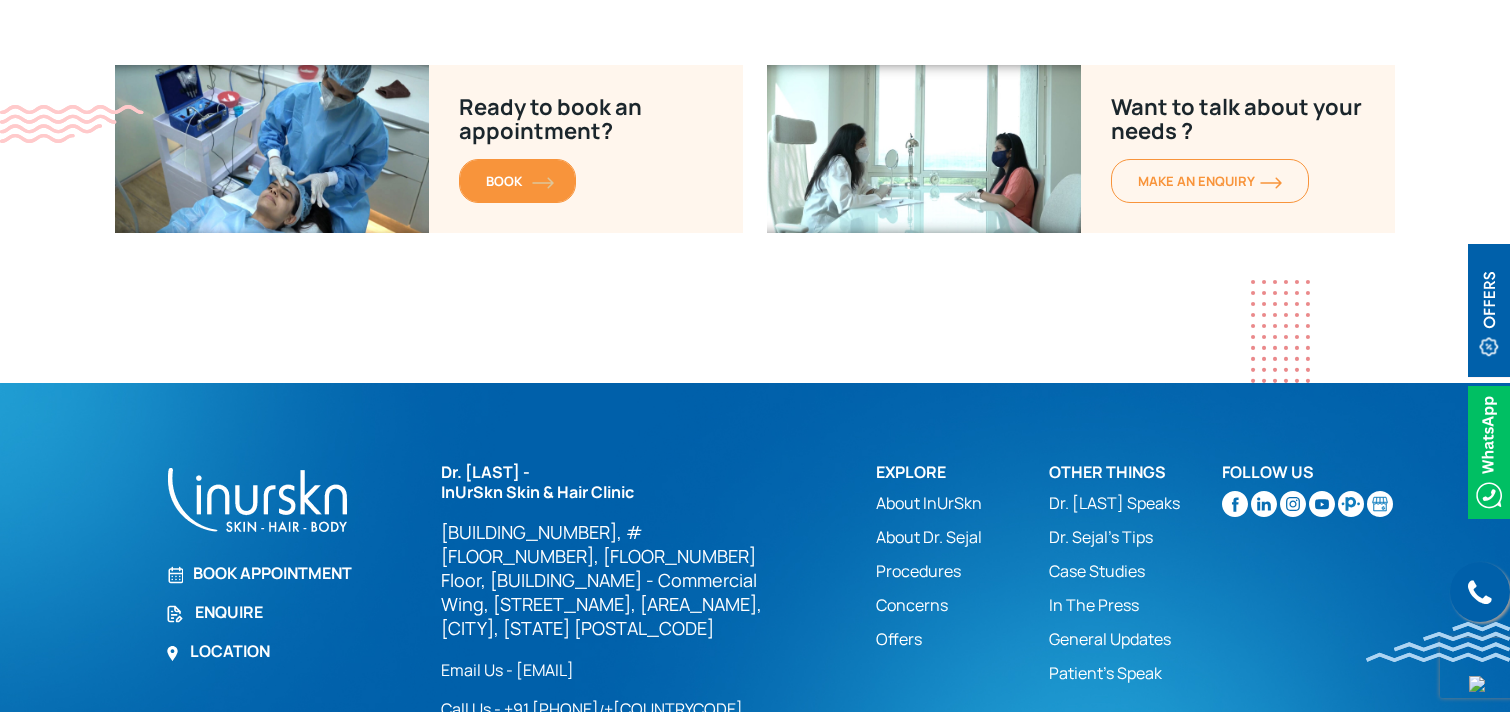 click on "BOOK" at bounding box center [517, 181] 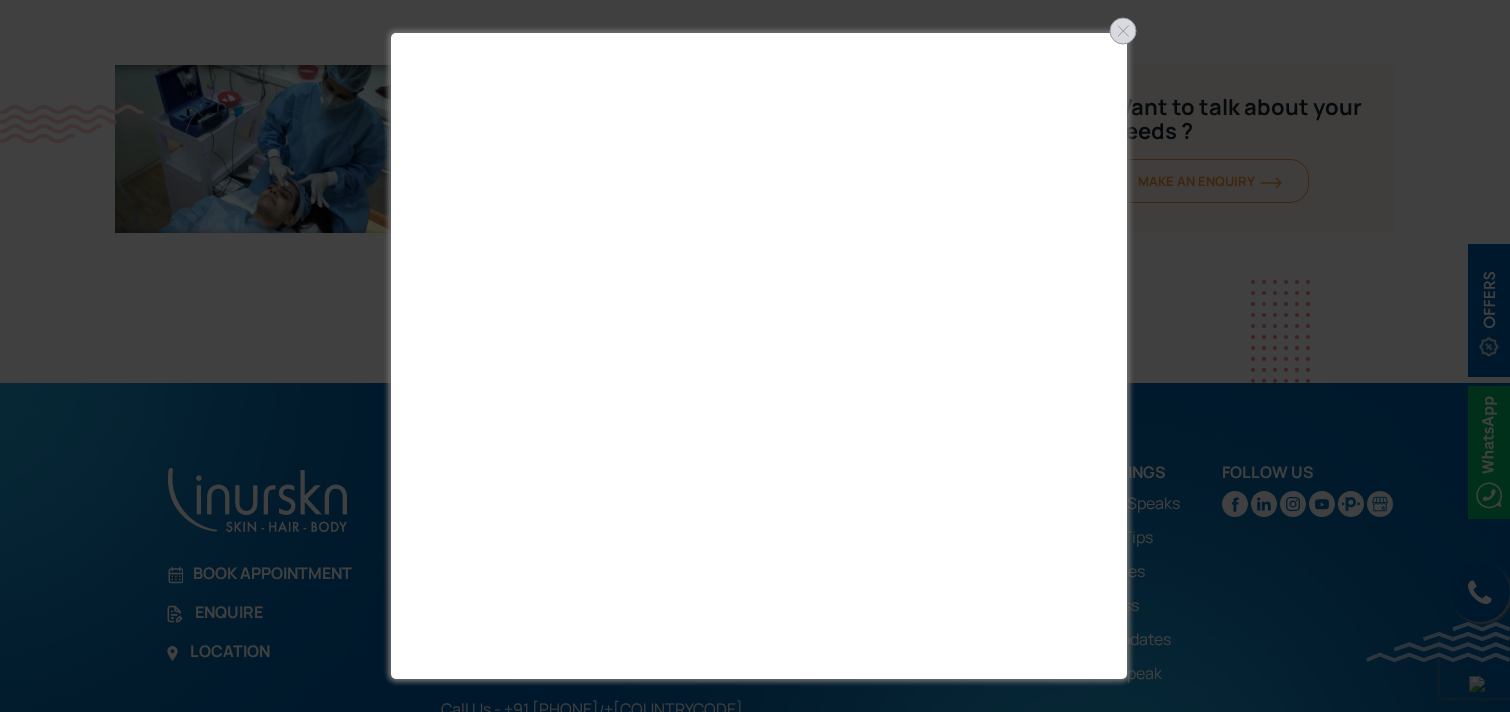 click at bounding box center (1123, 31) 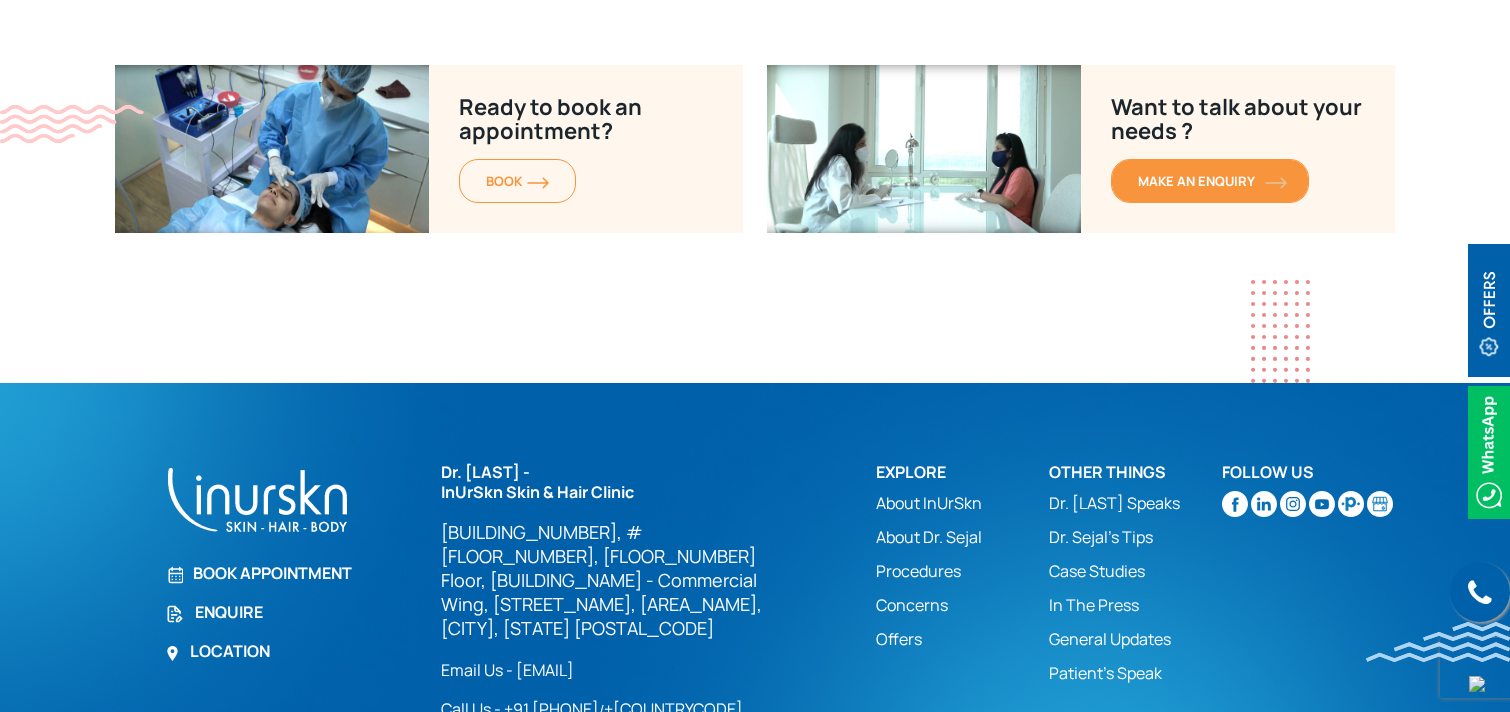 click on "MAKE AN enquiry" at bounding box center (1210, 181) 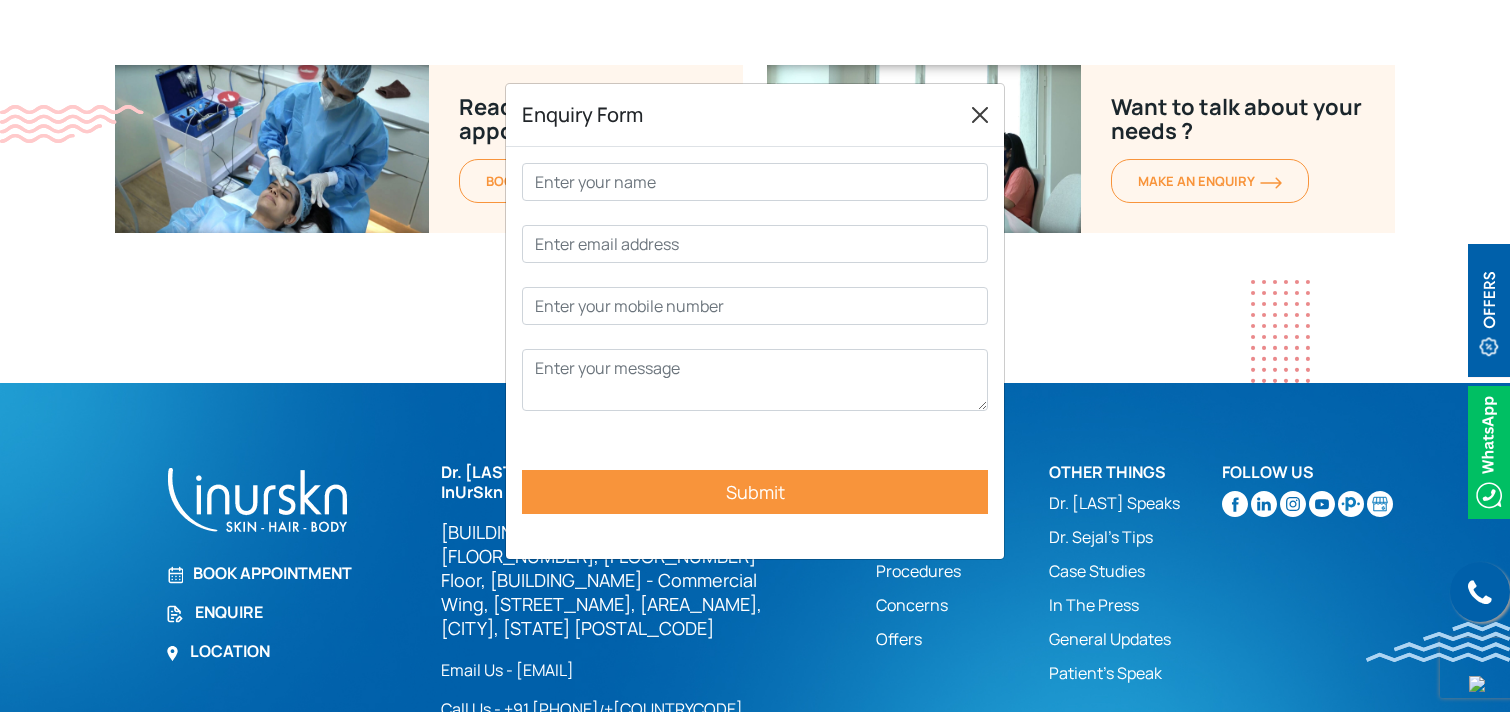 drag, startPoint x: 967, startPoint y: 137, endPoint x: 982, endPoint y: 116, distance: 25.806976 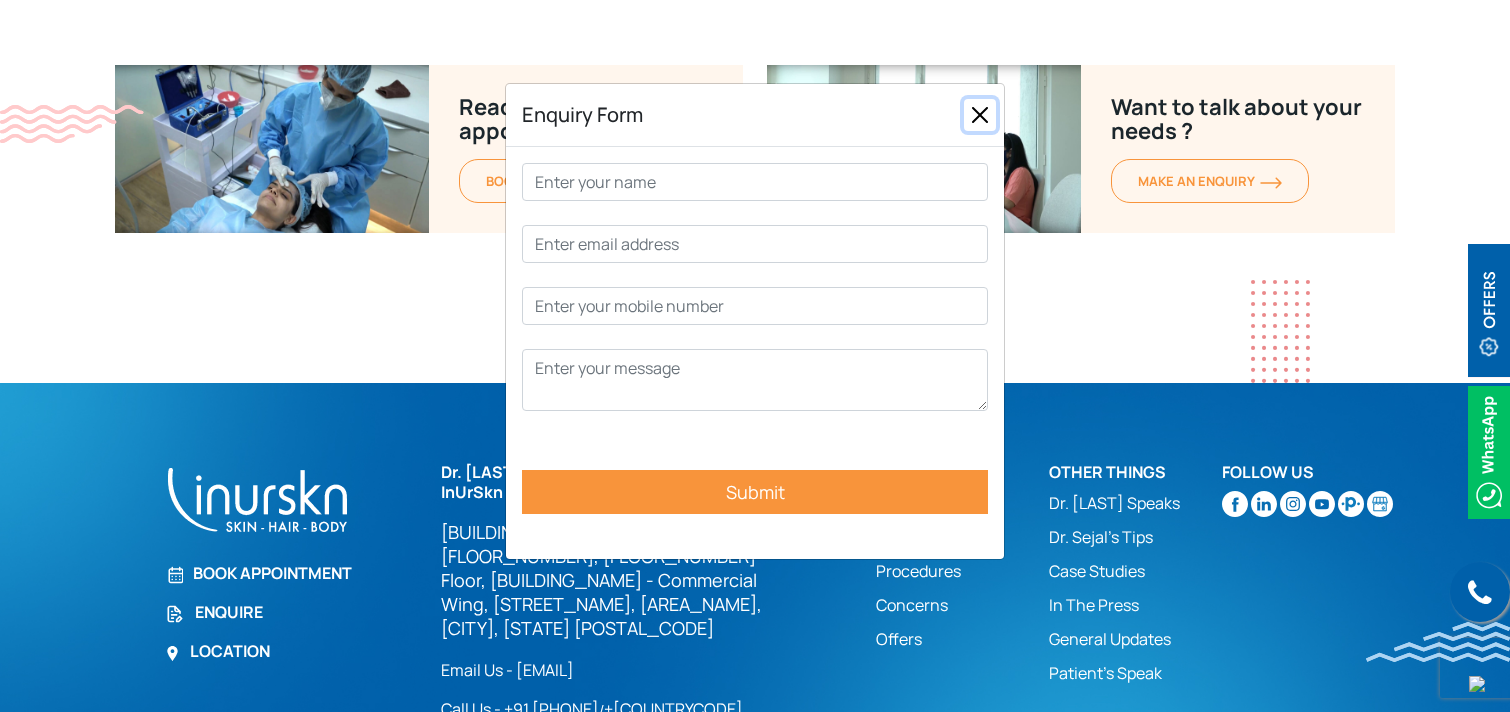 click at bounding box center (980, 115) 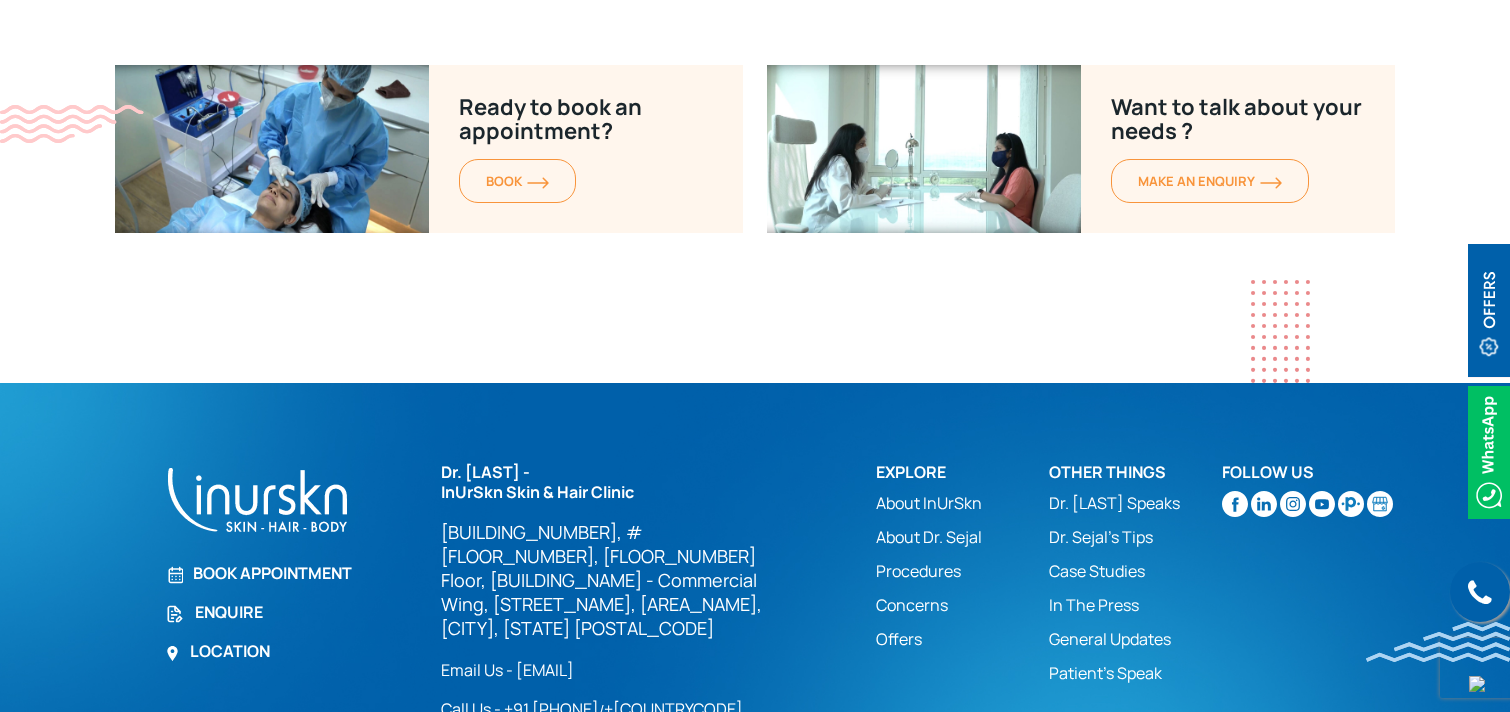 click on "Dr. Sejal Speaks" at bounding box center (1135, 503) 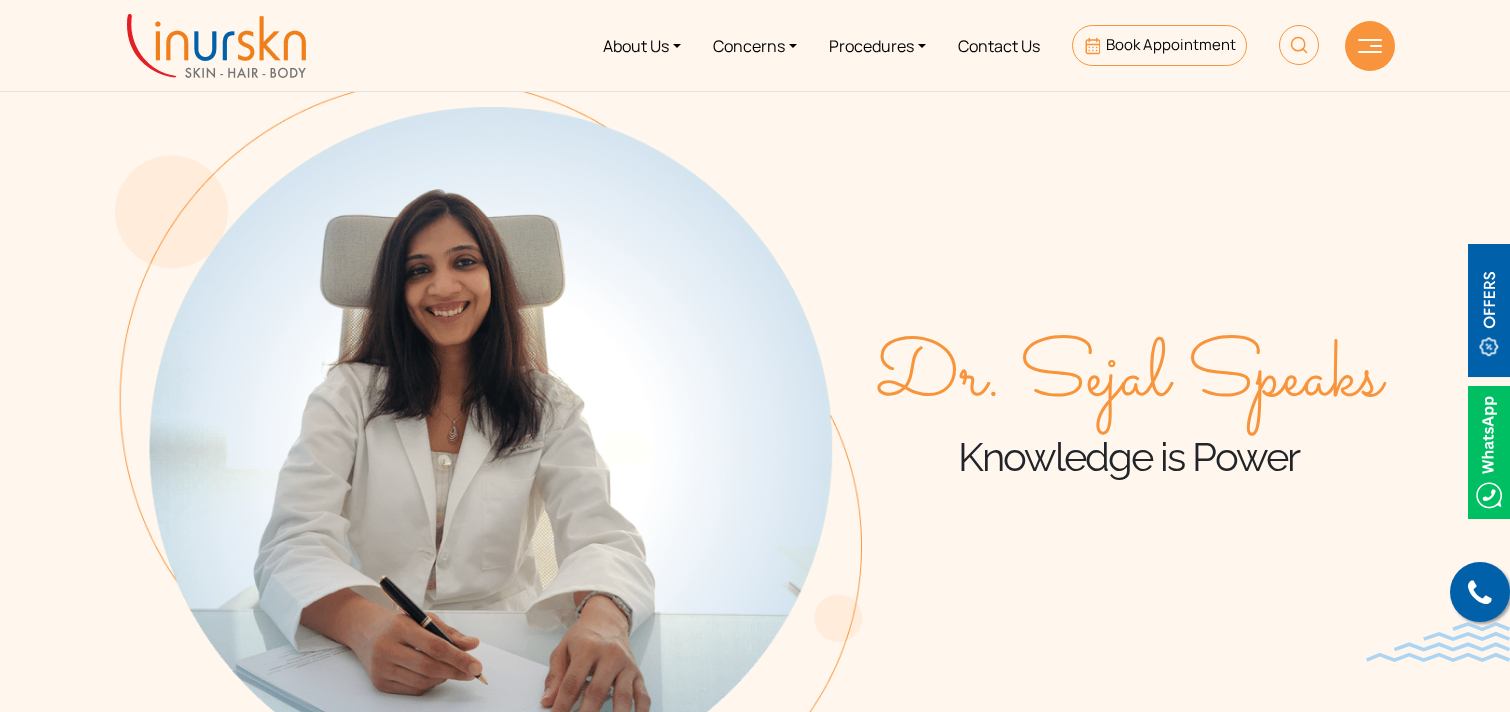 scroll, scrollTop: 0, scrollLeft: 0, axis: both 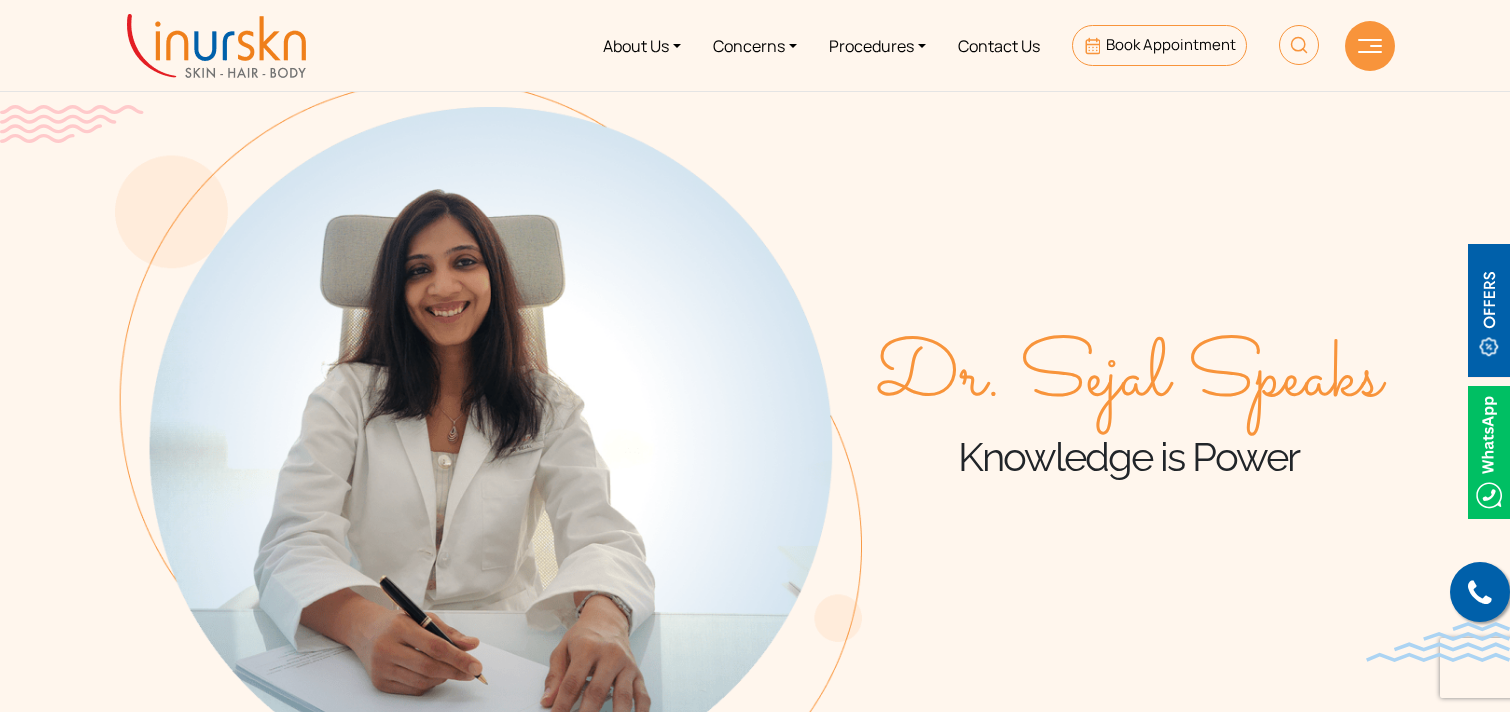 click at bounding box center [216, 46] 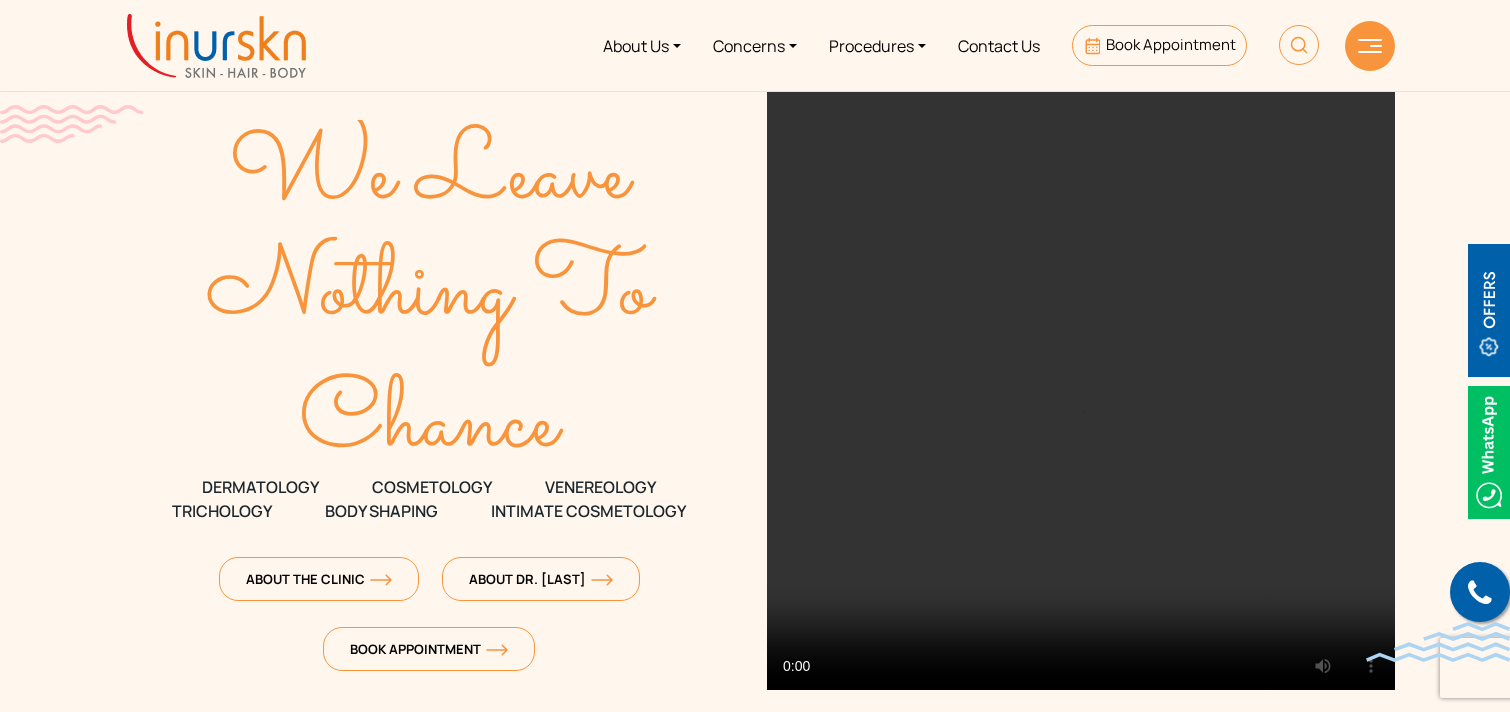 scroll, scrollTop: 0, scrollLeft: 0, axis: both 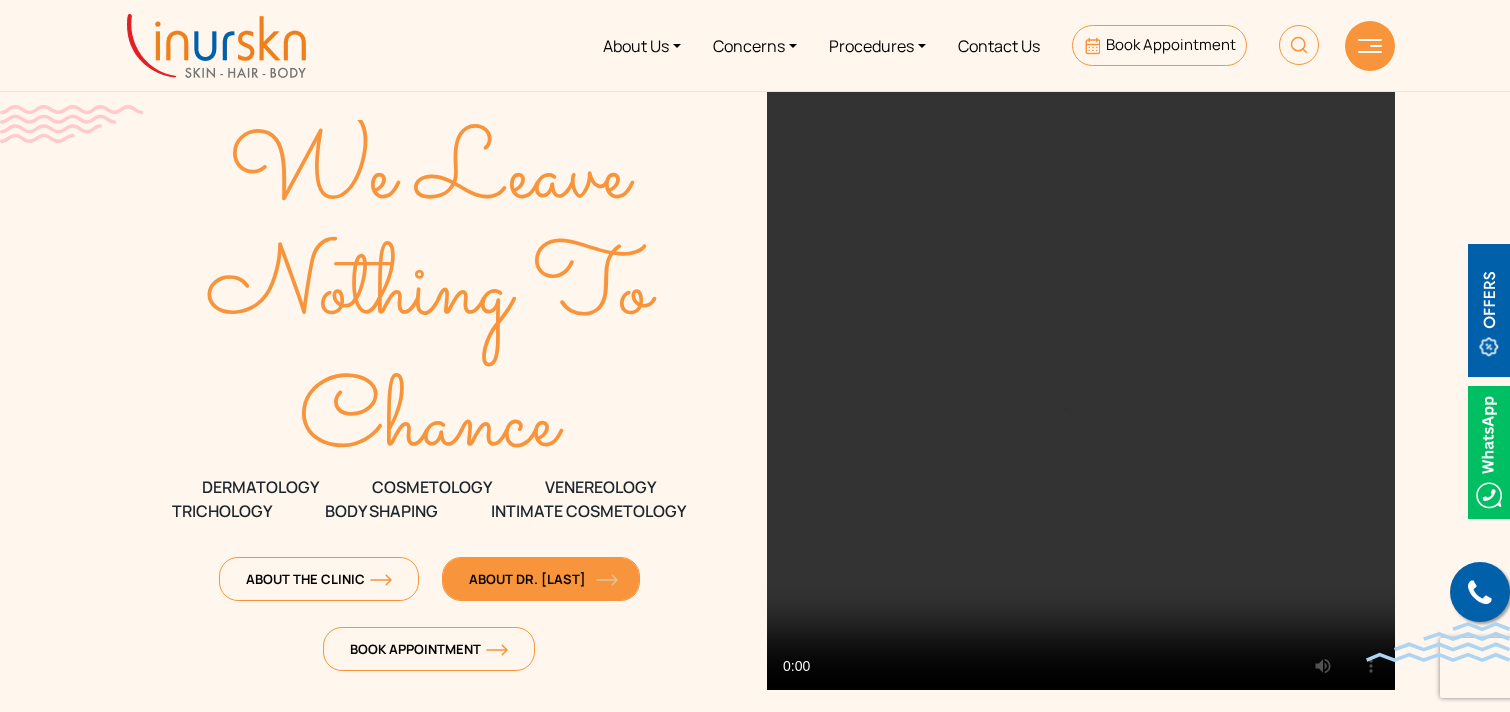 click on "About Dr. [LAST]" at bounding box center (541, 579) 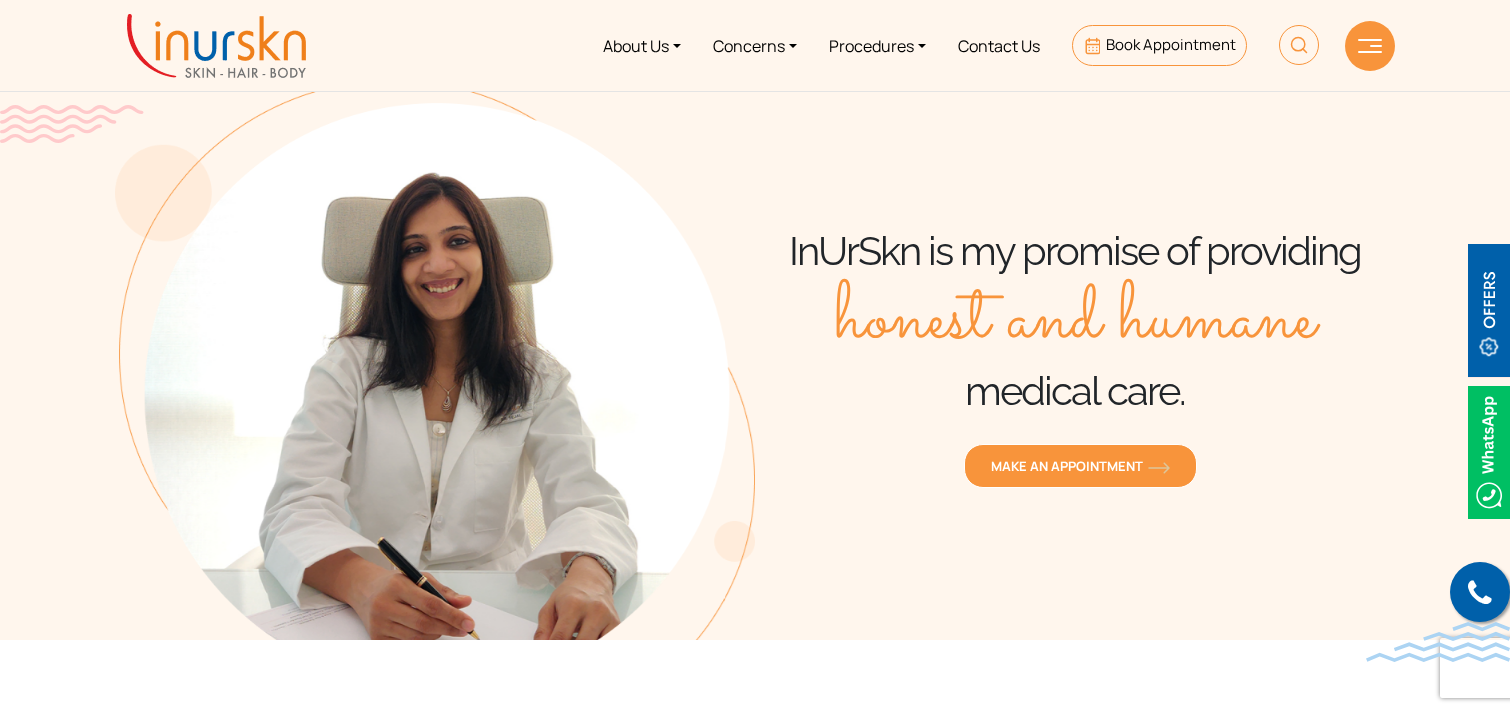scroll, scrollTop: 0, scrollLeft: 0, axis: both 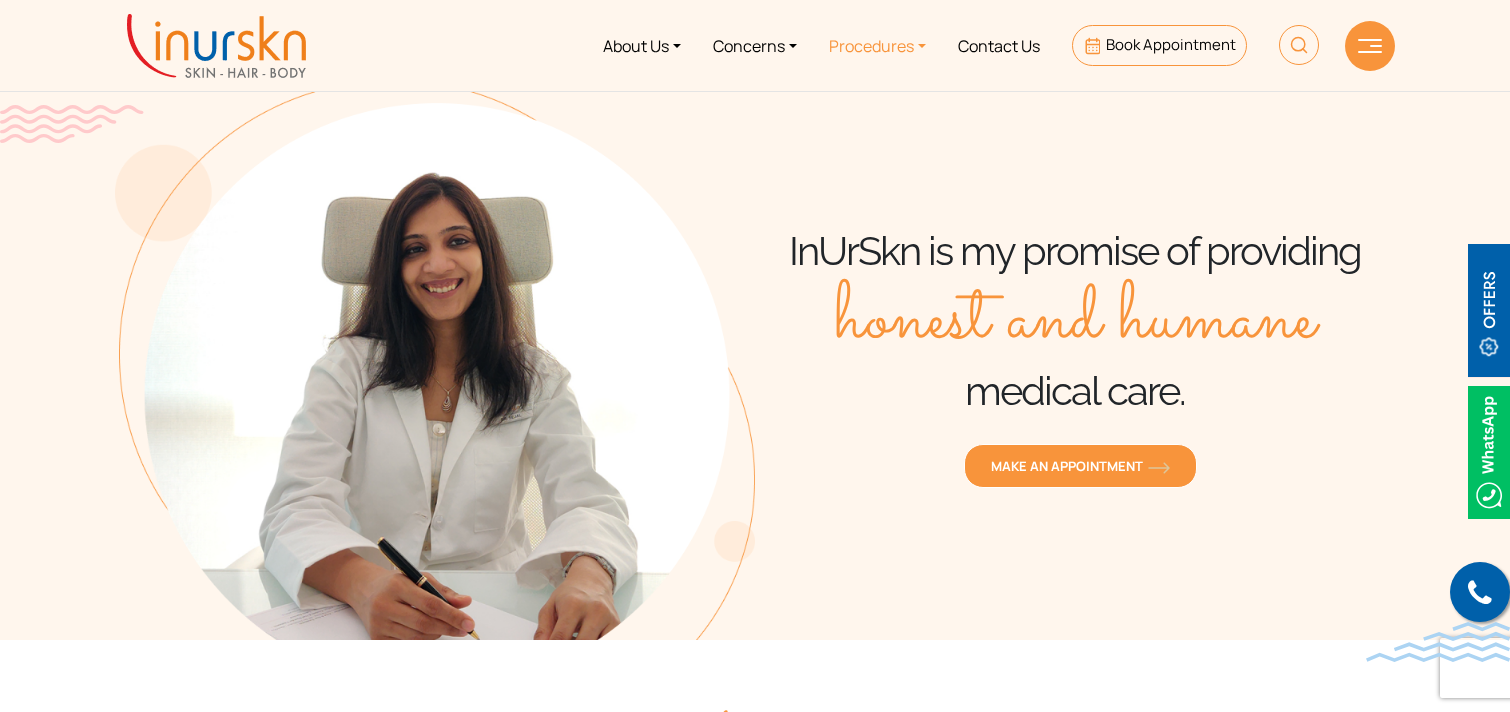 click on "Procedures" at bounding box center (877, 45) 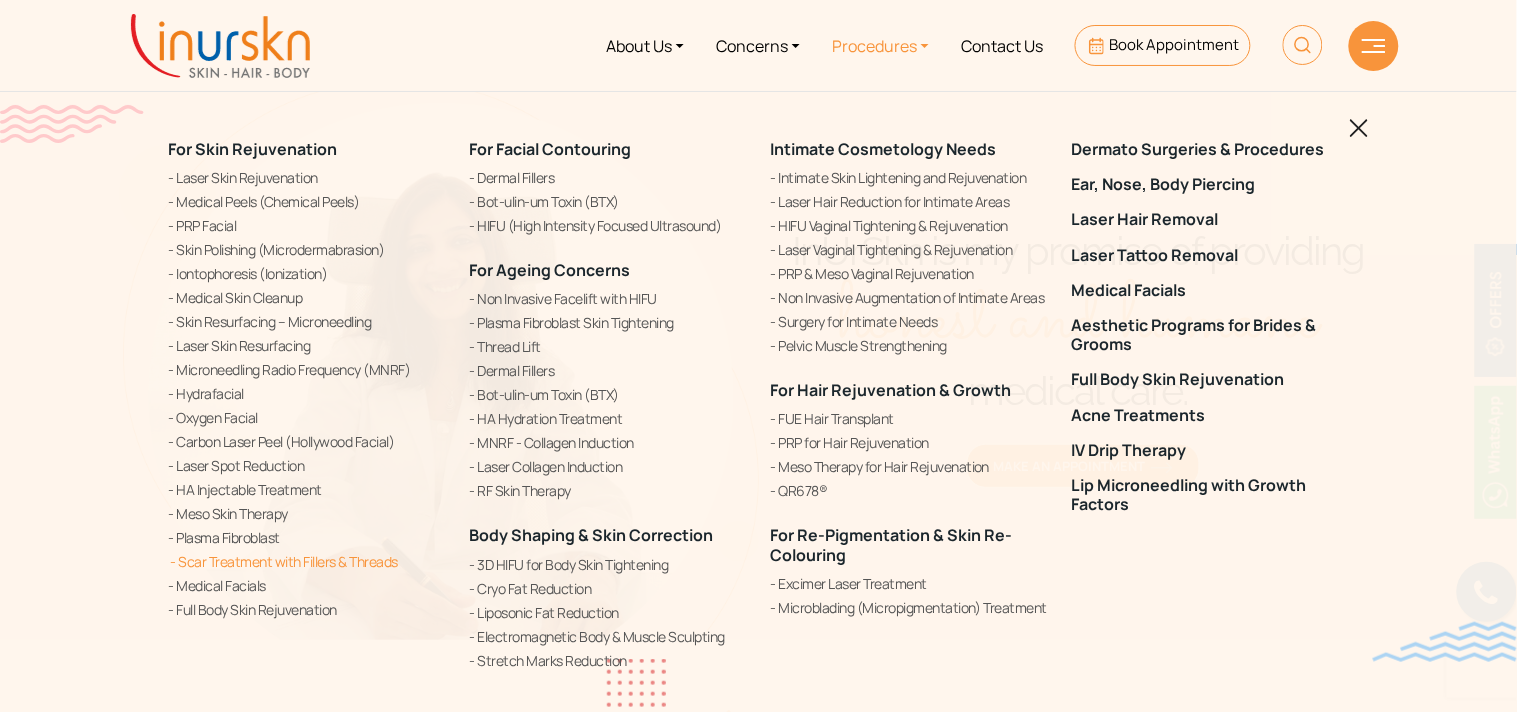 click on "Scar Treatment with Fillers & Threads" at bounding box center [307, 561] 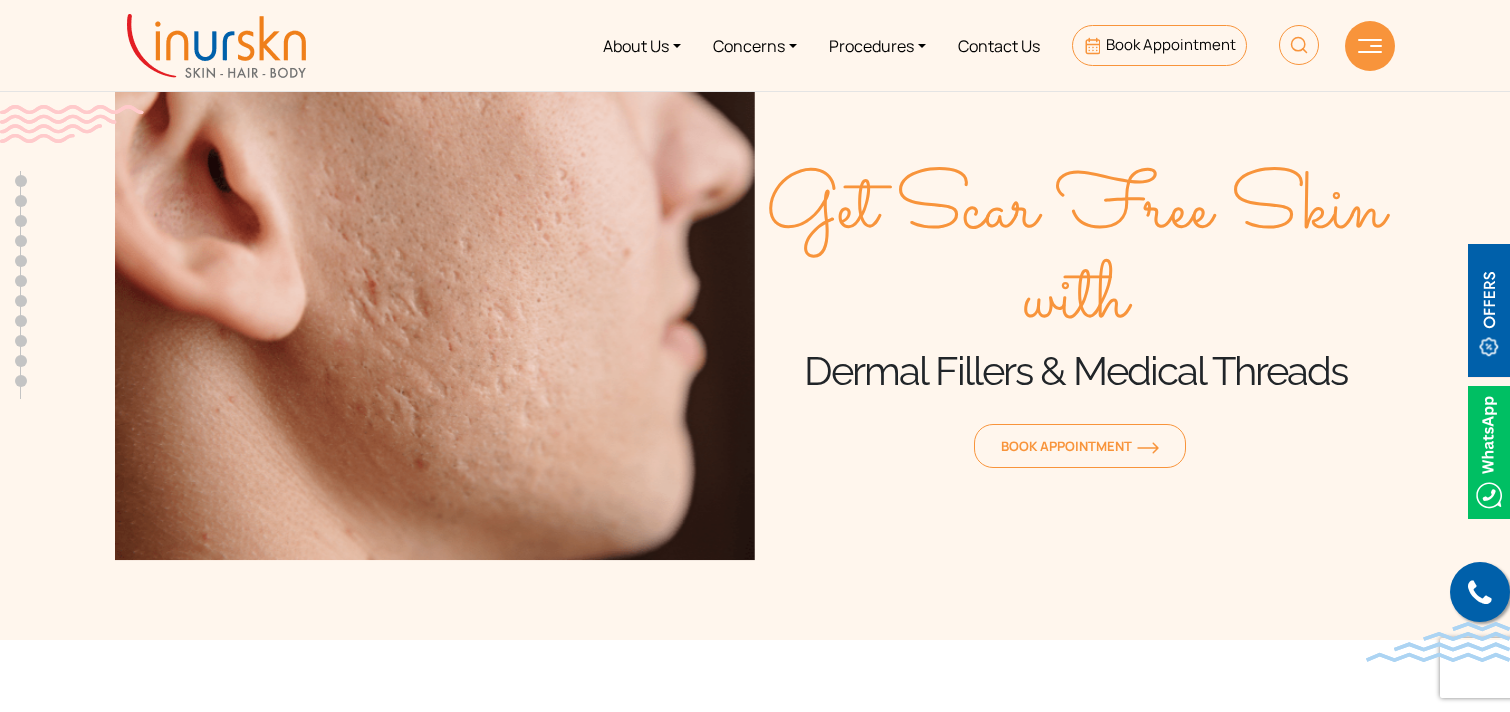 scroll, scrollTop: 0, scrollLeft: 0, axis: both 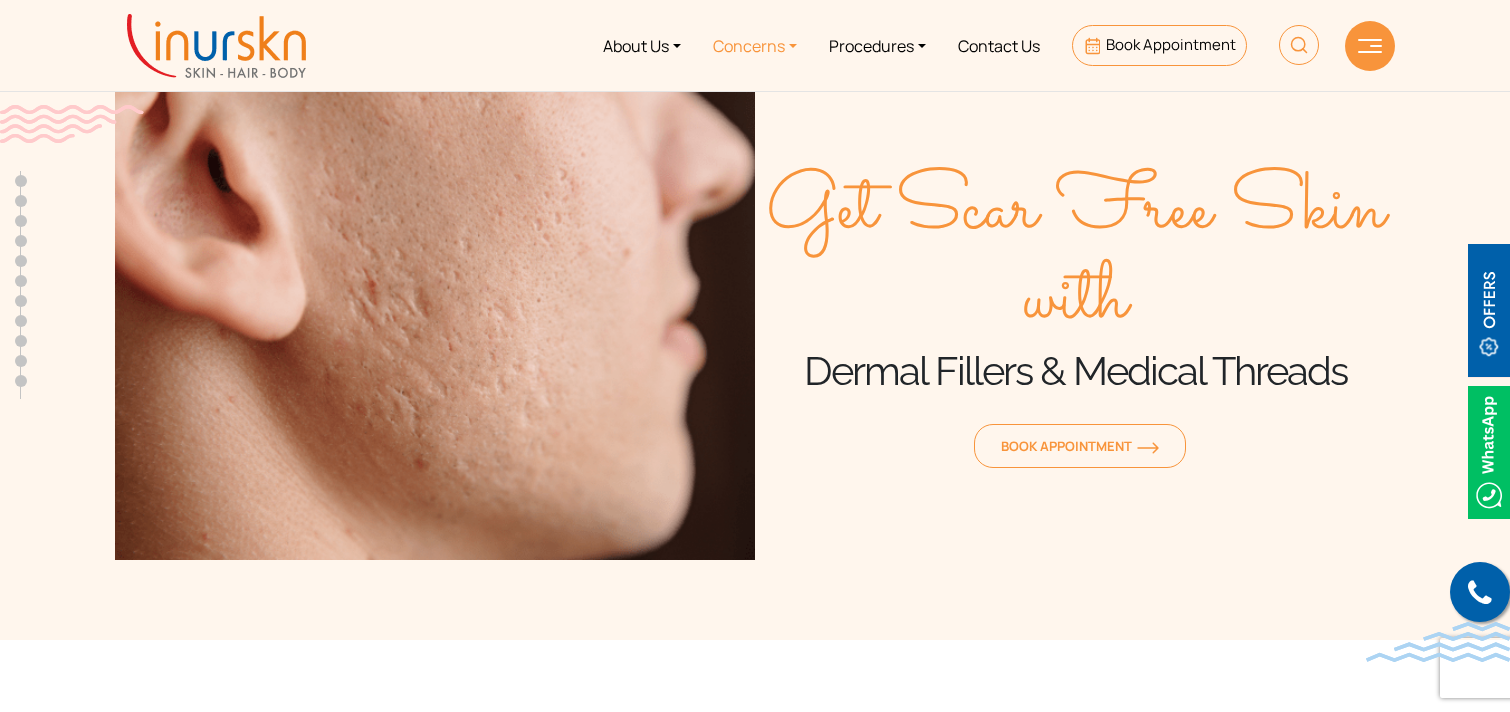 click on "Concerns" at bounding box center [755, 45] 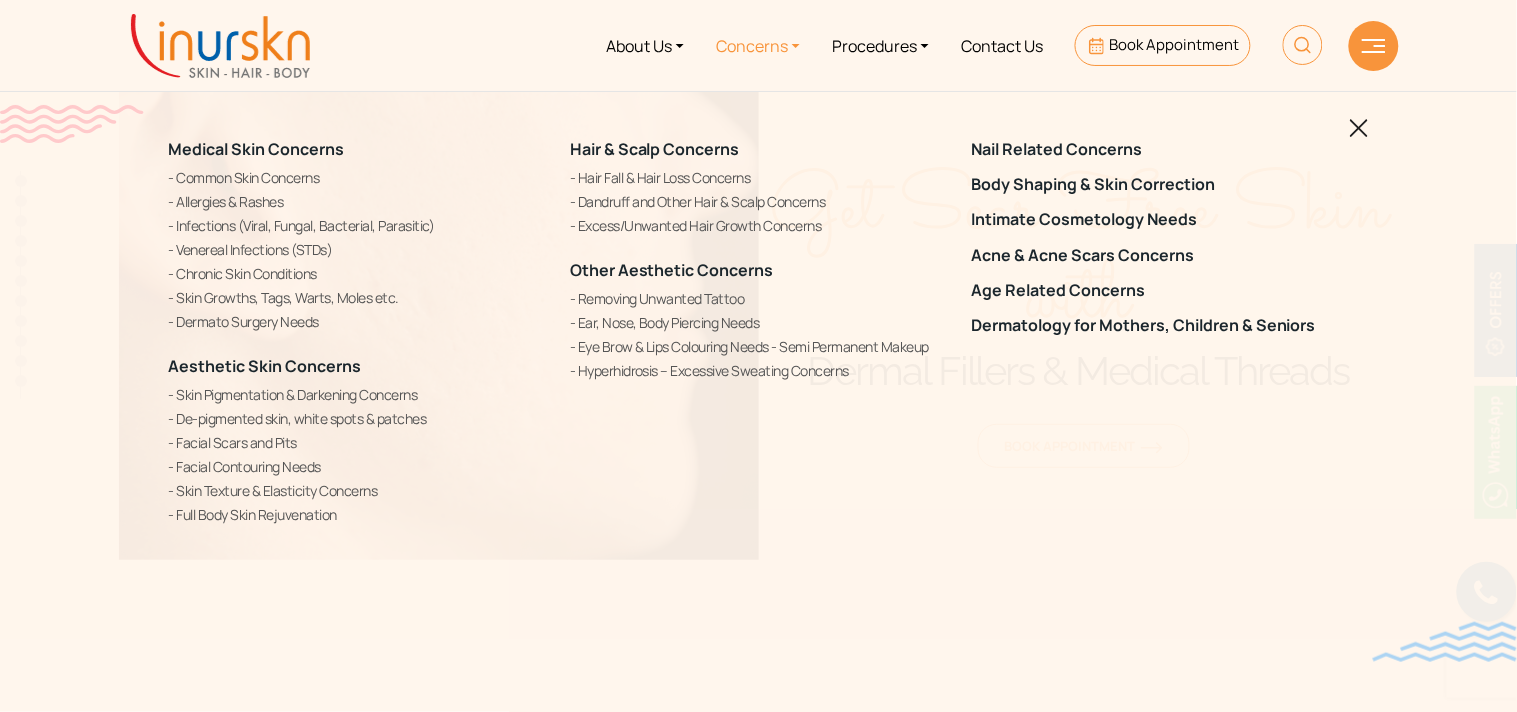click on "Medical Skin Concerns
Common Skin Concerns
Allergies & Rashes
Infections (Viral, Fungal, Bacterial, Parasitic)
Venereal Infections (STDs)
Chronic Skin Conditions
Skin Growths, Tags, Warts, Moles etc.
Dermato Surgery Needs
Aesthetic Skin Concerns
Skin Pigmentation & Darkening Concerns
De-pigmented skin, white spots & patches
Facial Scars and Pits" at bounding box center (758, 356) 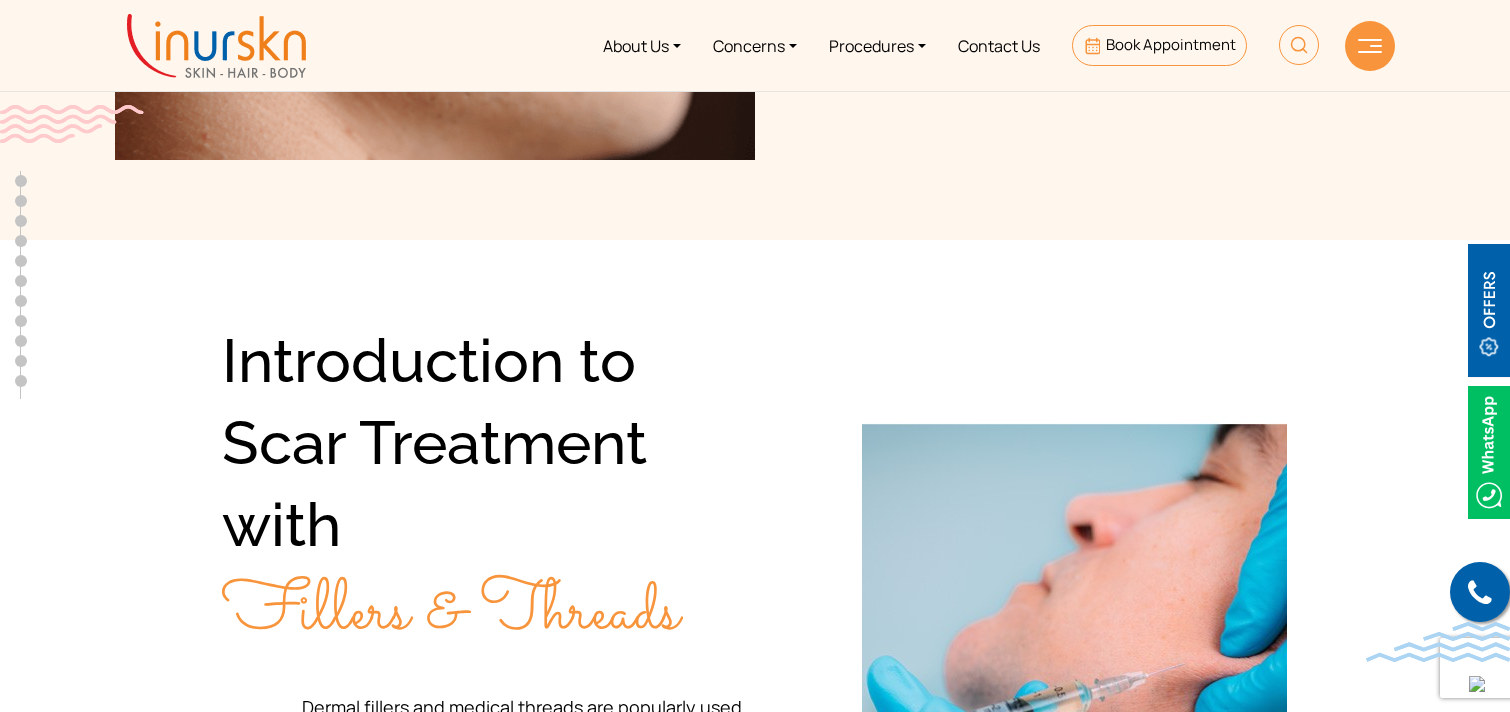 scroll, scrollTop: 0, scrollLeft: 0, axis: both 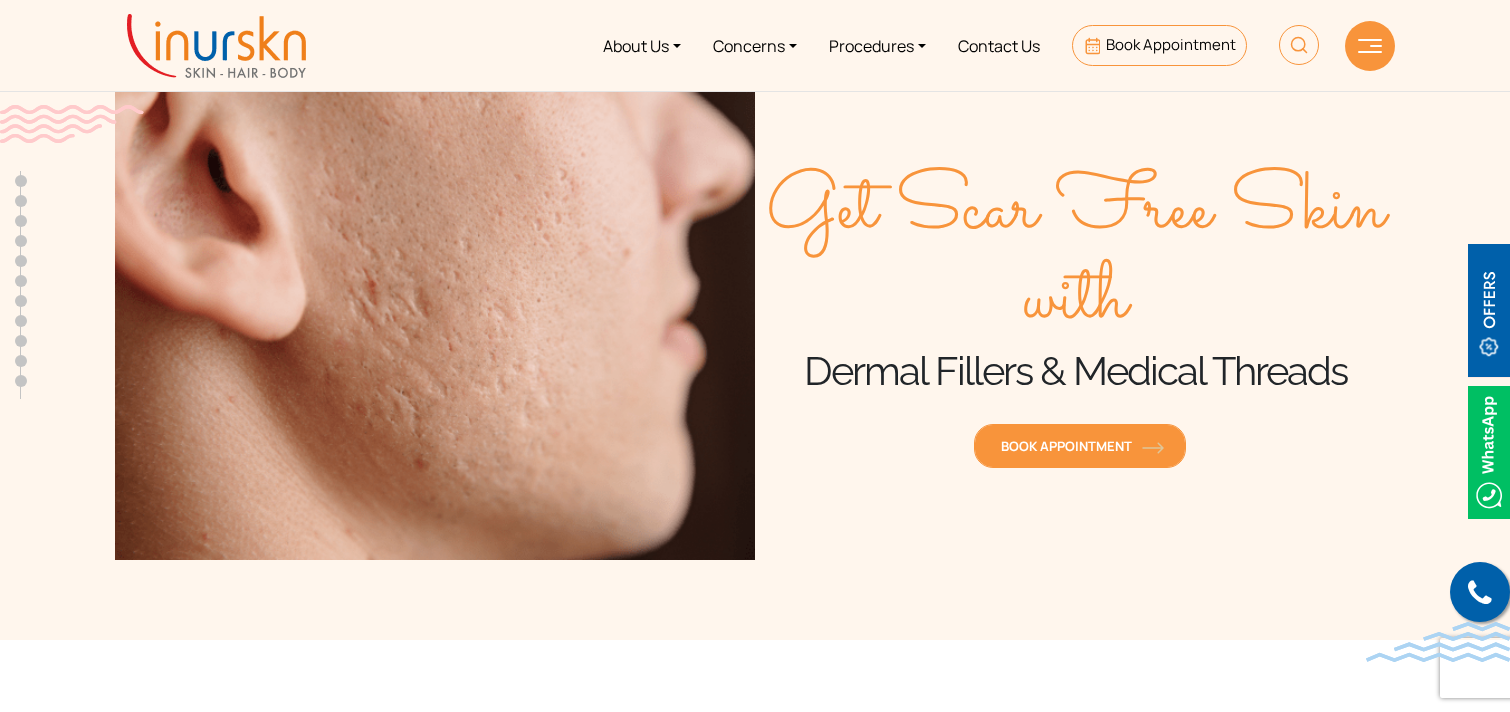 click on "Book Appointment" at bounding box center [1080, 446] 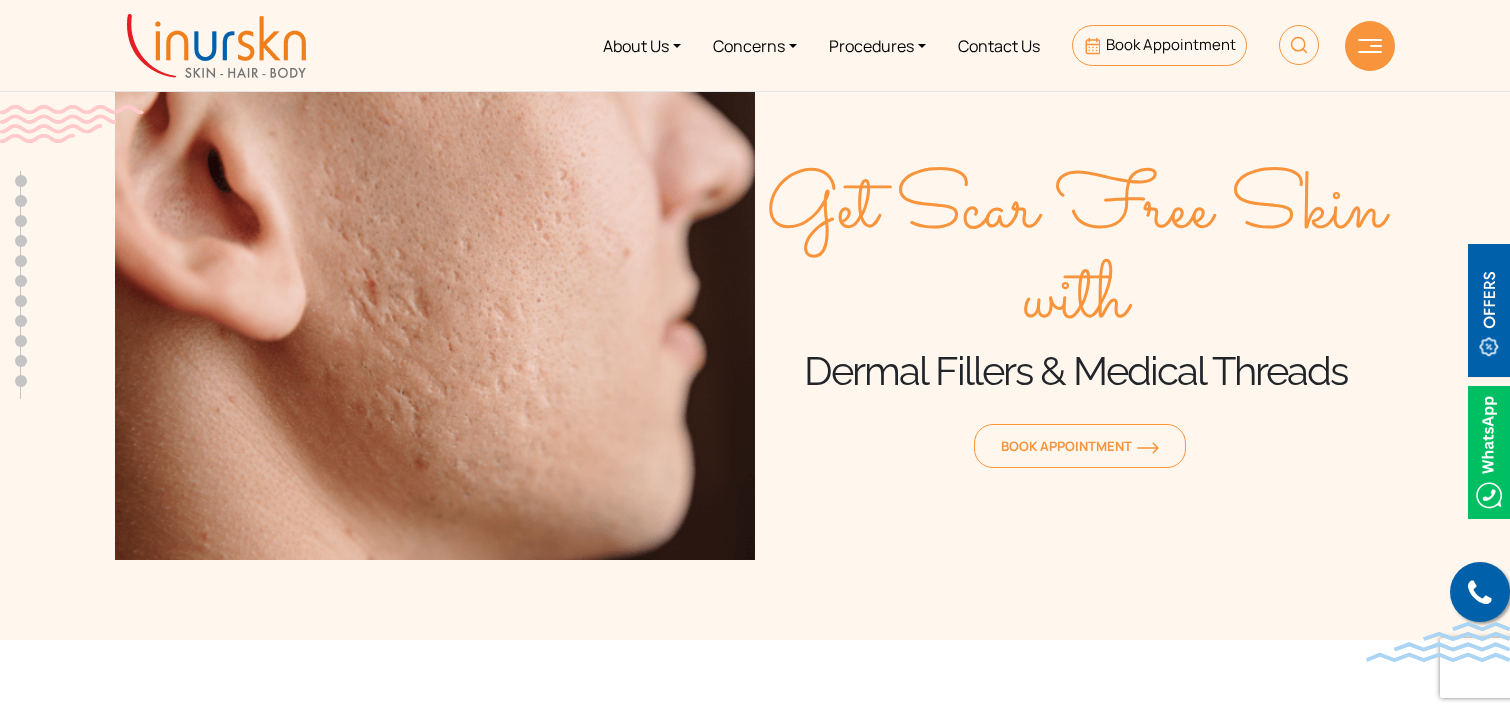 click at bounding box center [1489, 310] 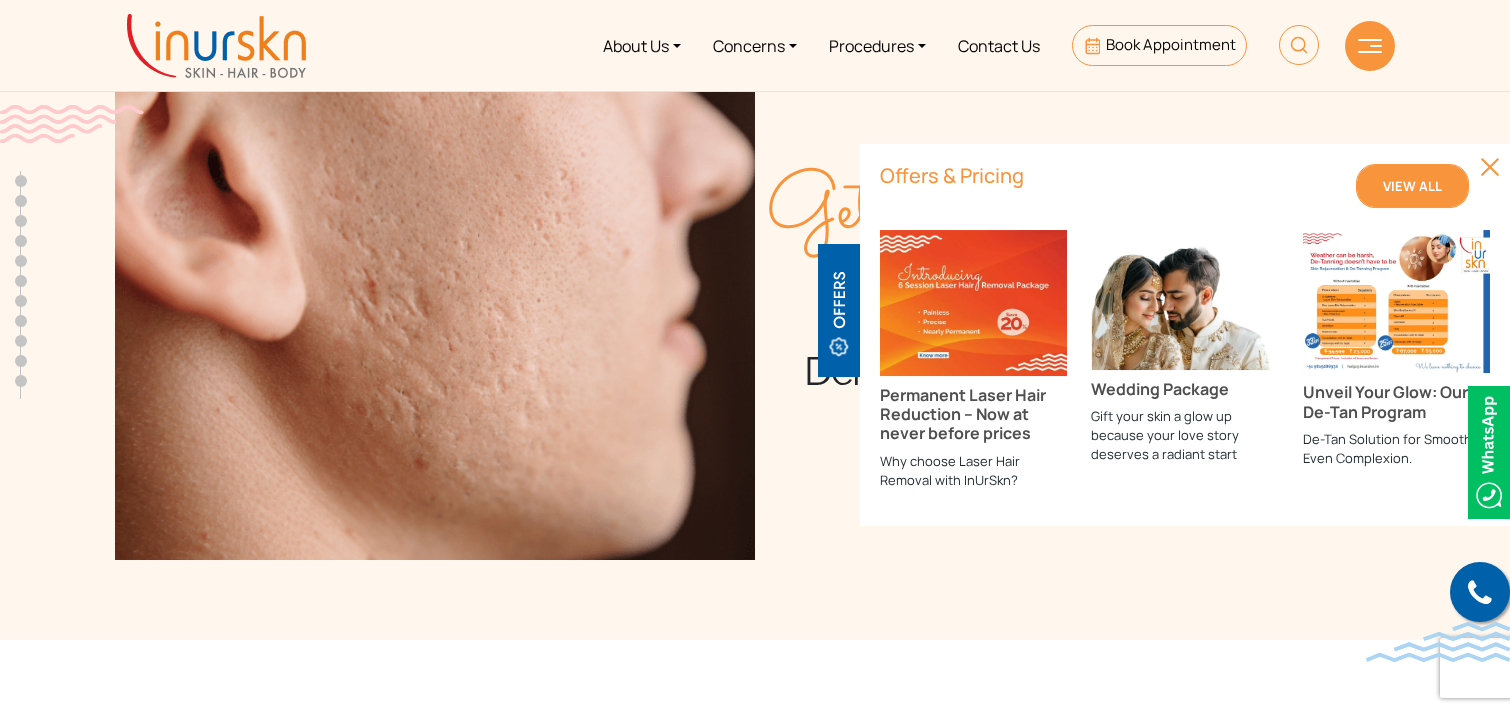 click on "View All" at bounding box center (1412, 186) 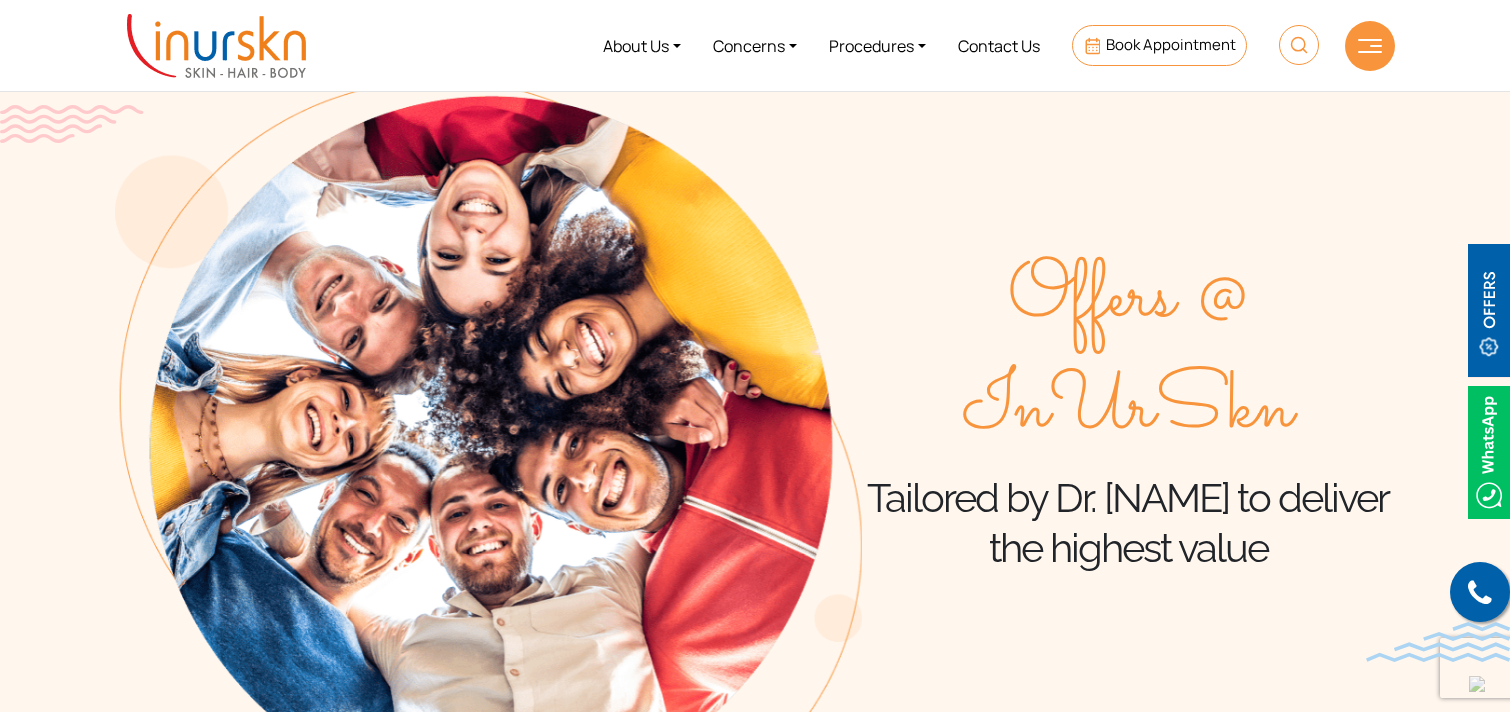 scroll, scrollTop: 803, scrollLeft: 0, axis: vertical 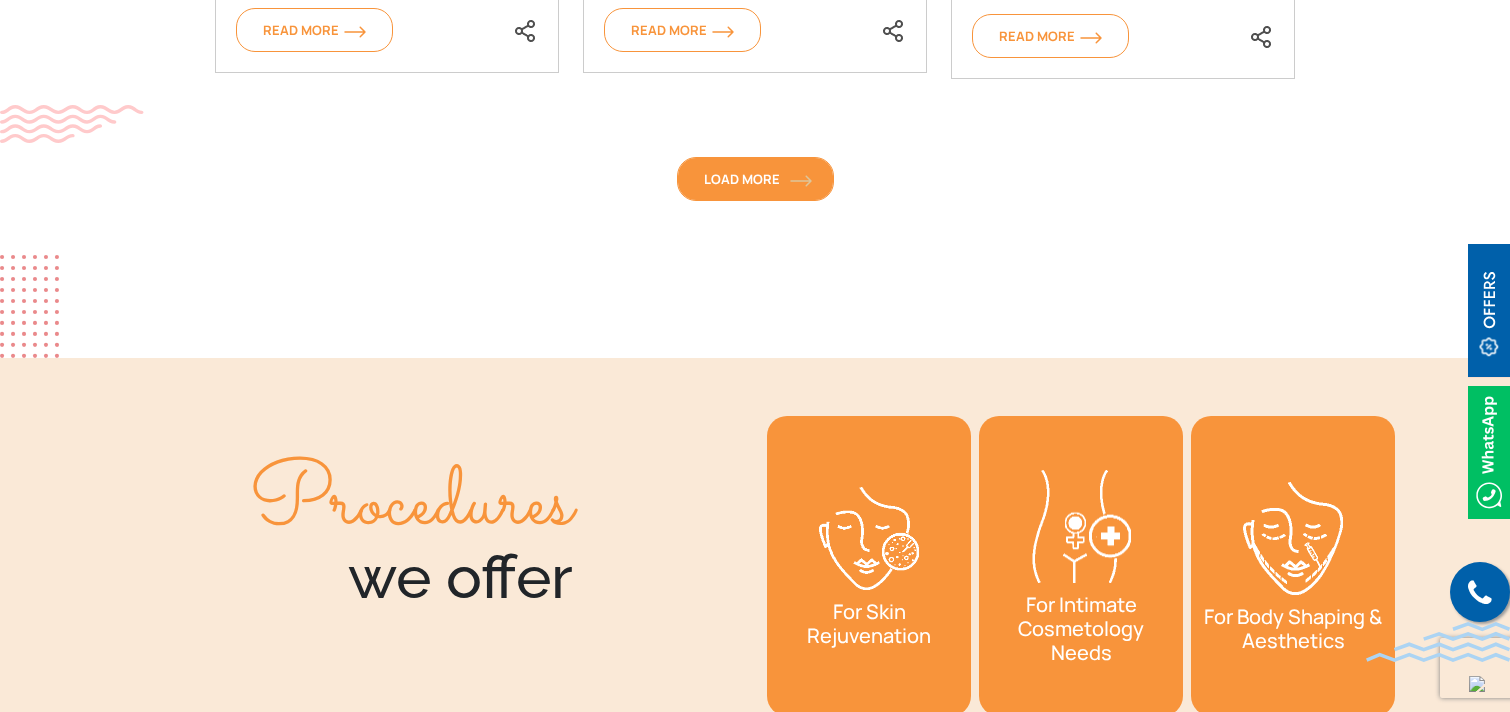 click on "Load More" at bounding box center (755, 179) 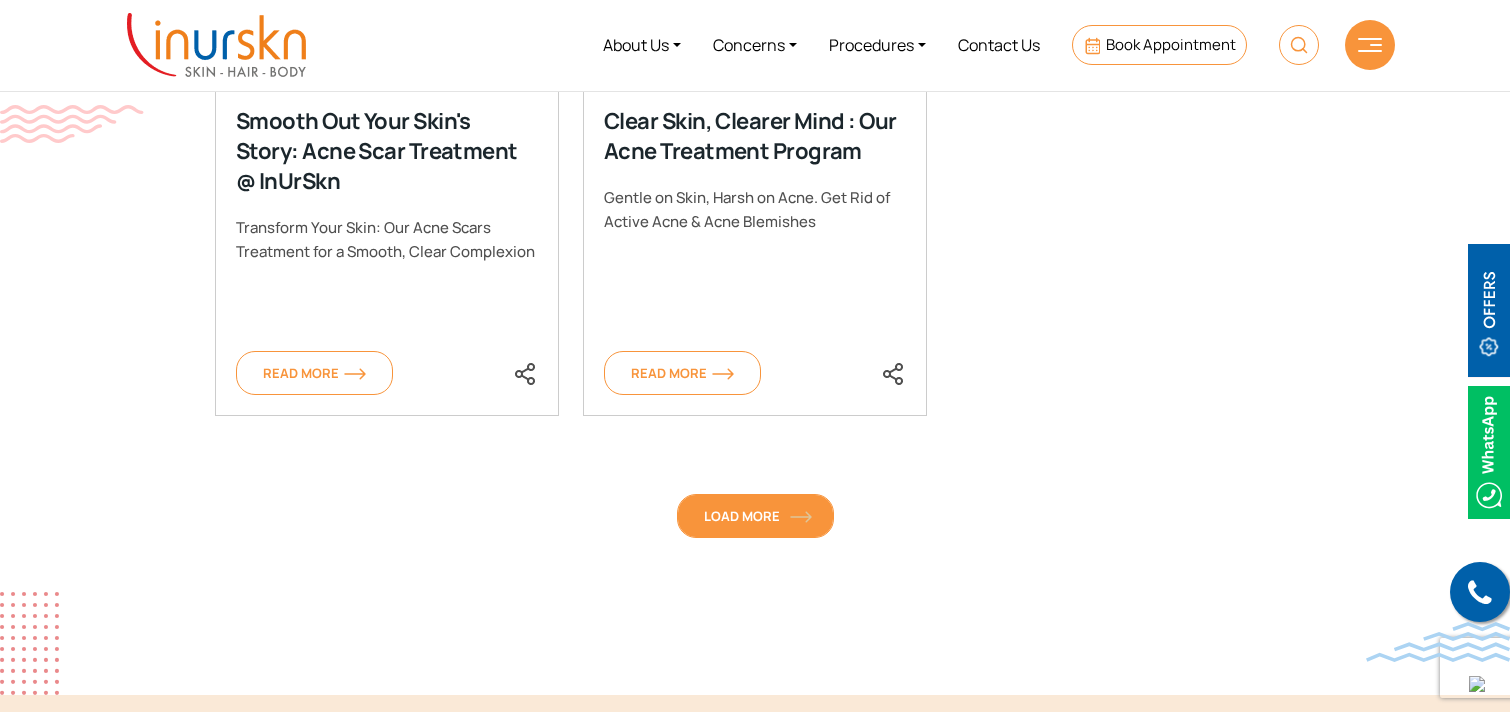 scroll, scrollTop: 2243, scrollLeft: 0, axis: vertical 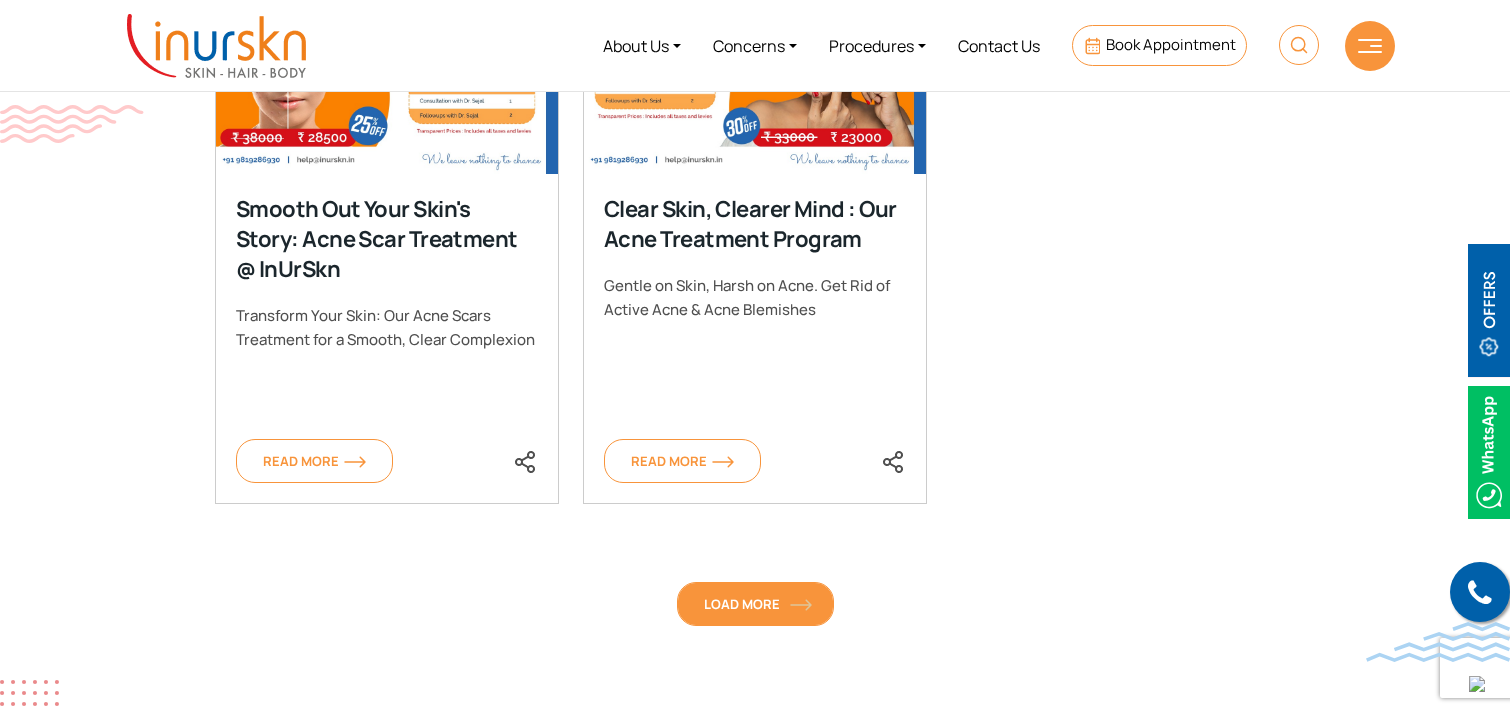 click on "Load More" at bounding box center [755, 604] 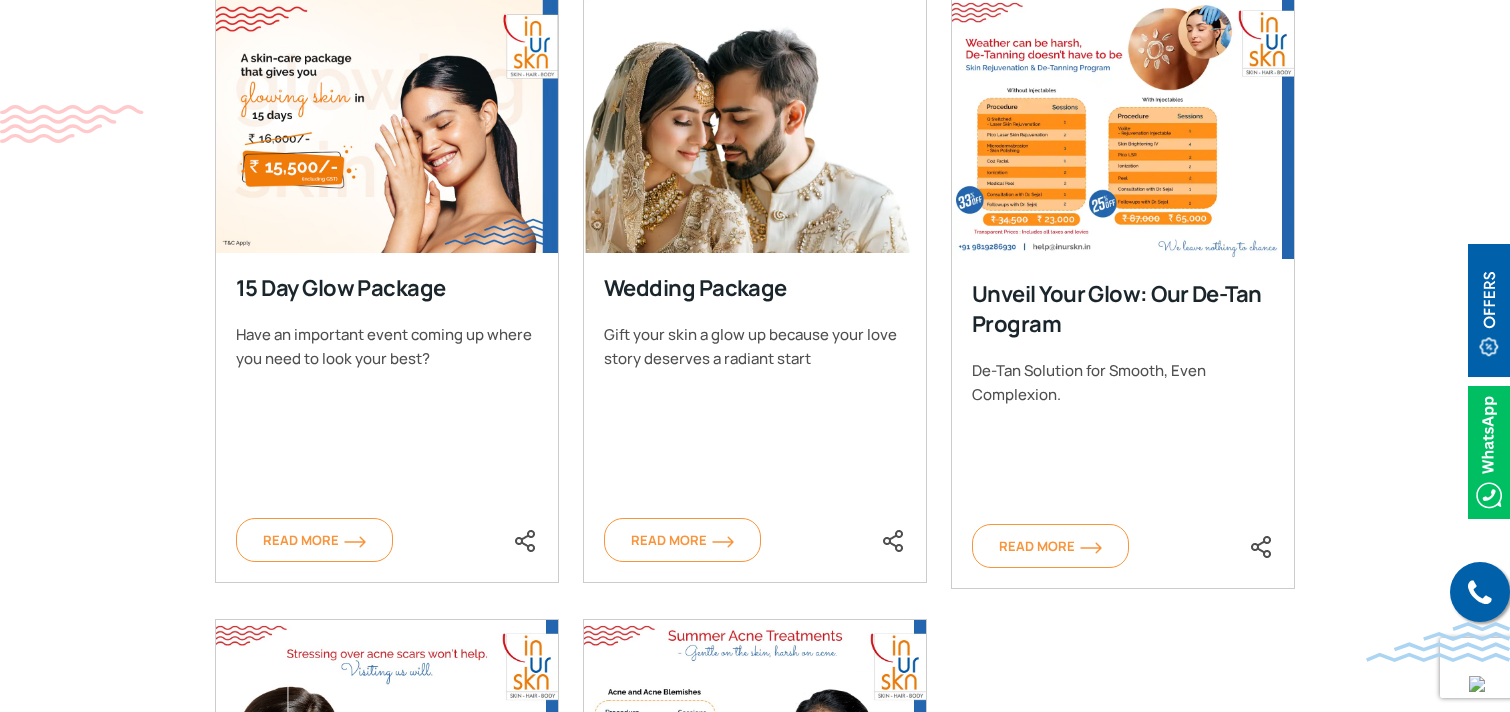 scroll, scrollTop: 1542, scrollLeft: 0, axis: vertical 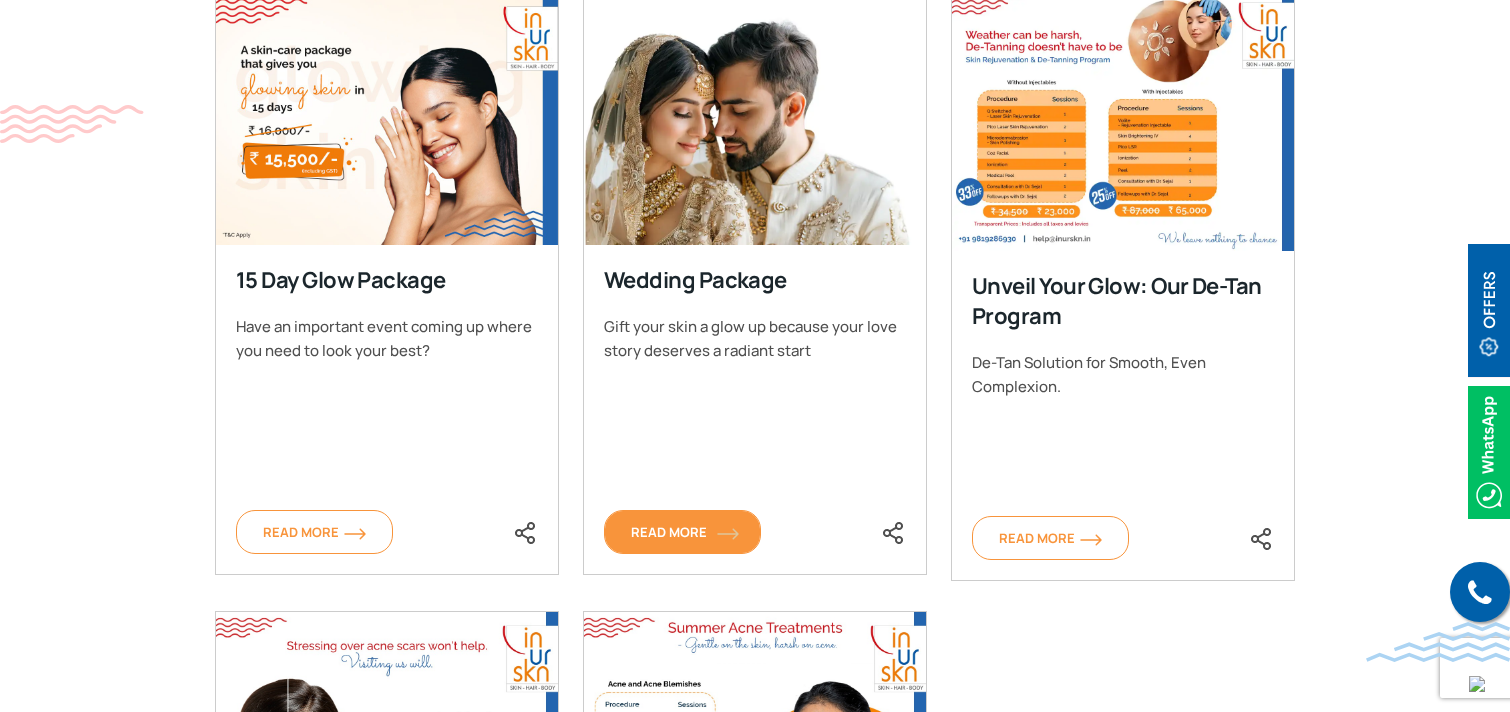 click on "Read More" at bounding box center [682, 532] 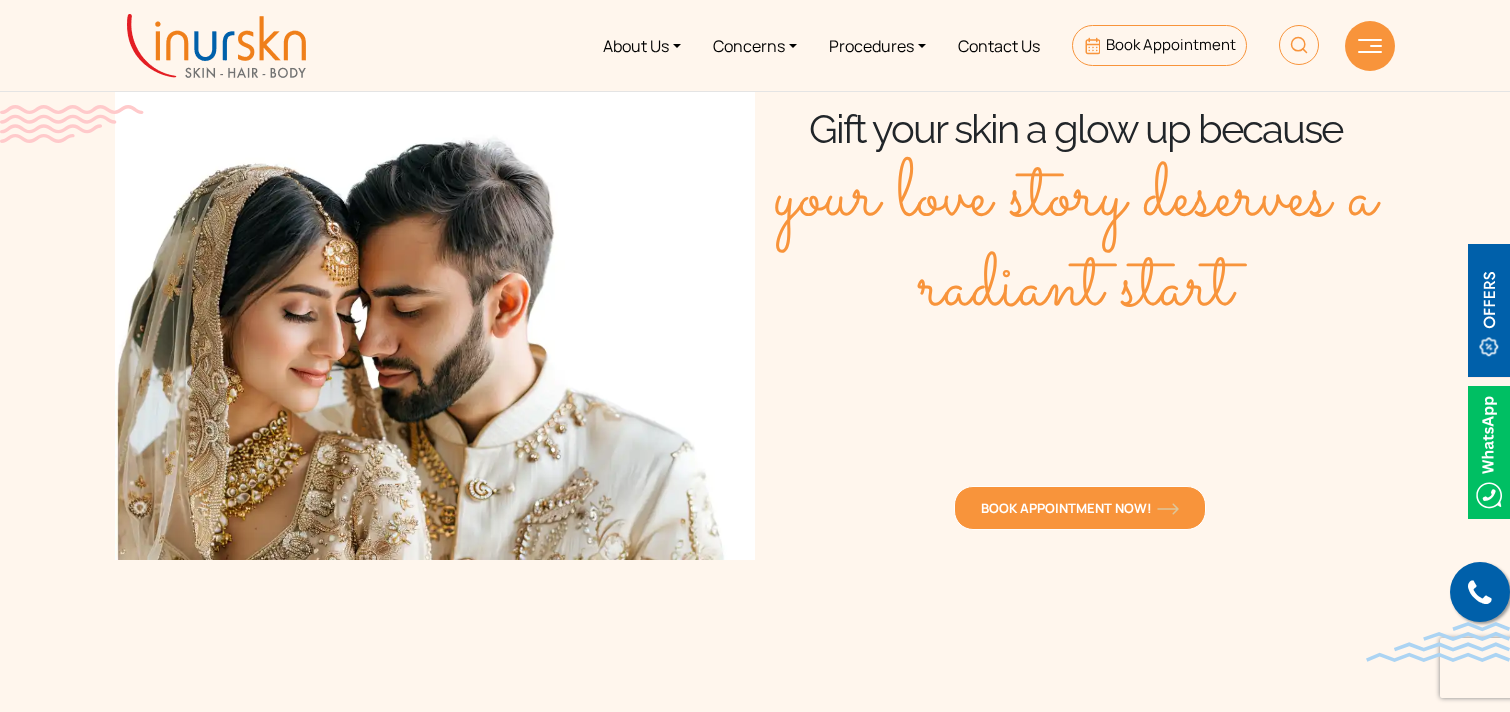 scroll, scrollTop: 0, scrollLeft: 0, axis: both 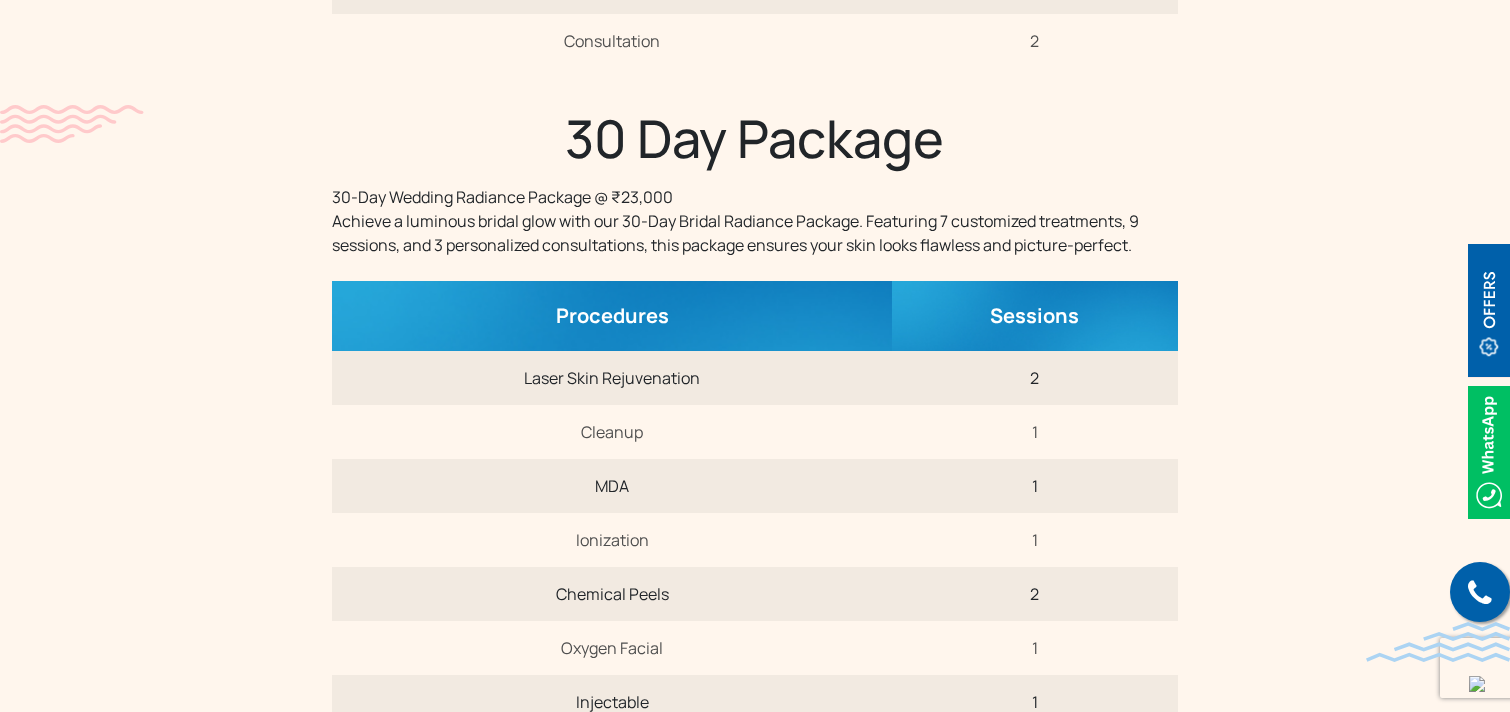 click on "30-Day Wedding Radiance Package @ ₹23,000
Achieve a luminous bridal glow with our 30-Day Bridal Radiance Package. Featuring 7 customized treatments, 9 sessions, and 3 personalized consultations, this package ensures your skin looks flawless and picture-perfect." at bounding box center [754, 221] 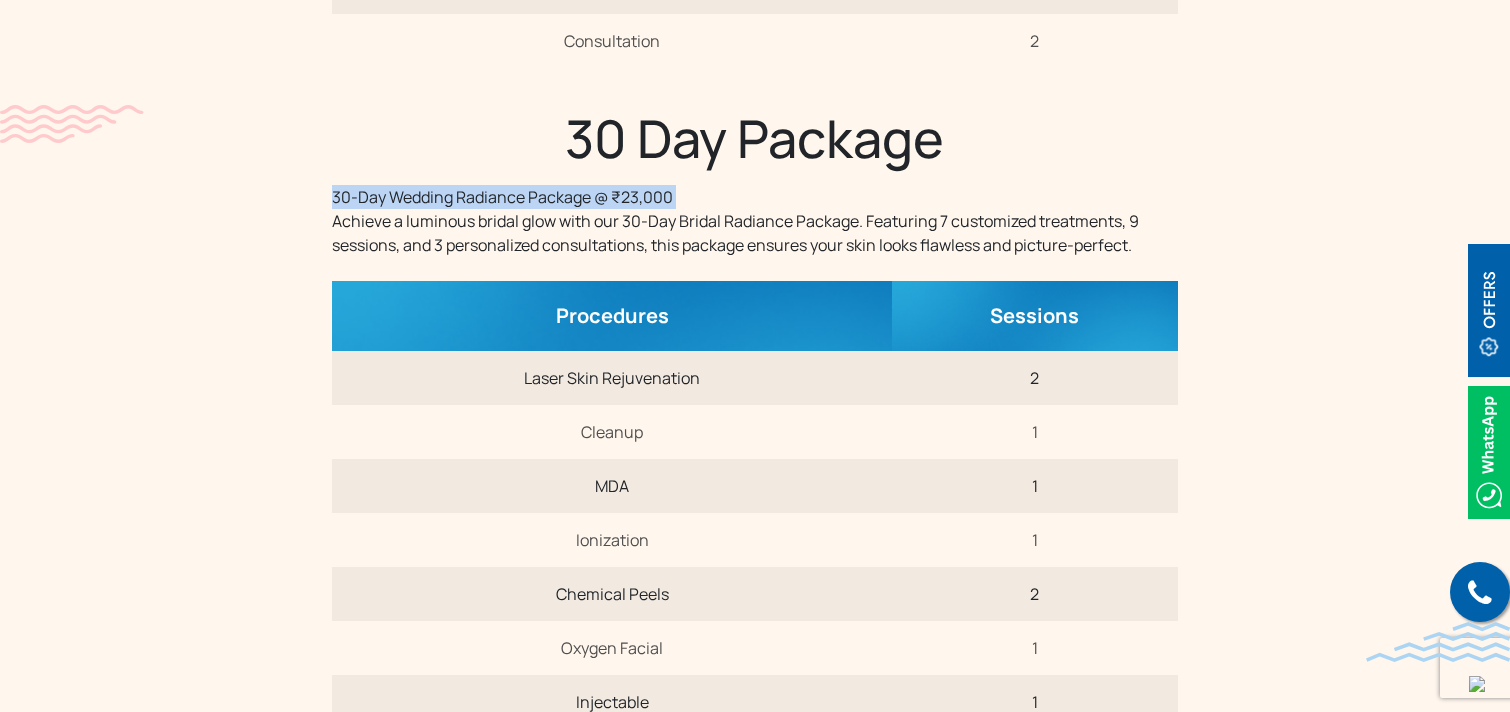 click on "30-Day Wedding Radiance Package @ ₹23,000
Achieve a luminous bridal glow with our 30-Day Bridal Radiance Package. Featuring 7 customized treatments, 9 sessions, and 3 personalized consultations, this package ensures your skin looks flawless and picture-perfect." at bounding box center (754, 221) 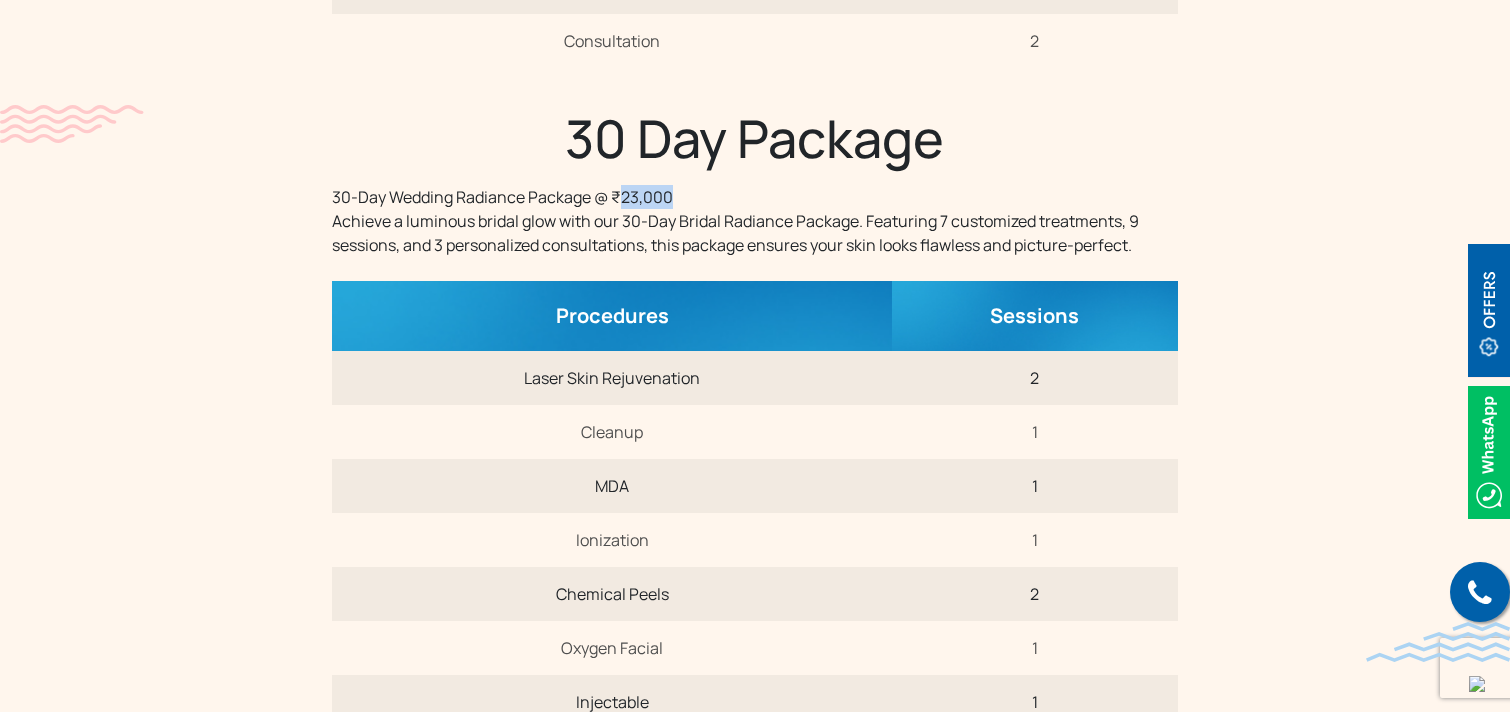 click on "30-Day Wedding Radiance Package @ ₹23,000
Achieve a luminous bridal glow with our 30-Day Bridal Radiance Package. Featuring 7 customized treatments, 9 sessions, and 3 personalized consultations, this package ensures your skin looks flawless and picture-perfect." at bounding box center [754, 221] 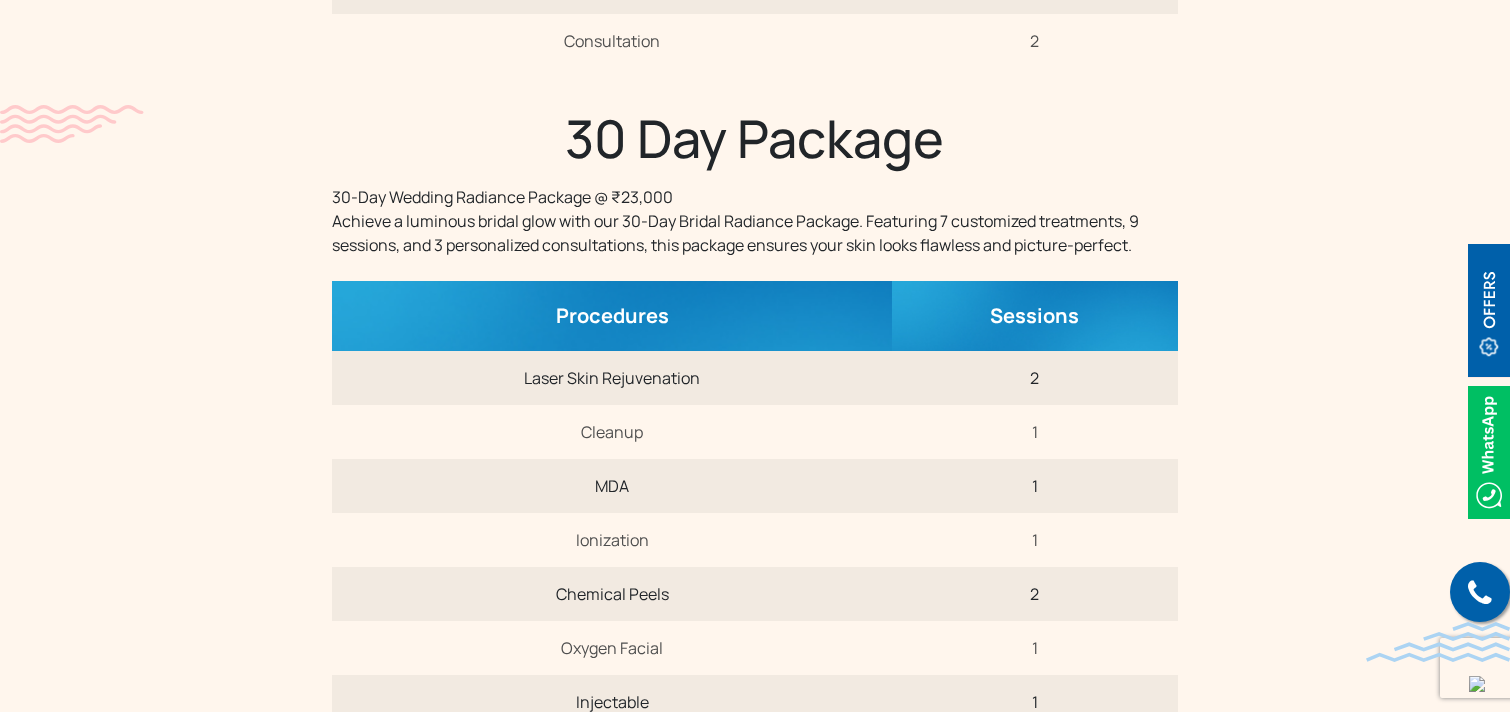 click on "30-Day Wedding Radiance Package @ ₹23,000
Achieve a luminous bridal glow with our 30-Day Bridal Radiance Package. Featuring 7 customized treatments, 9 sessions, and 3 personalized consultations, this package ensures your skin looks flawless and picture-perfect." at bounding box center [754, 221] 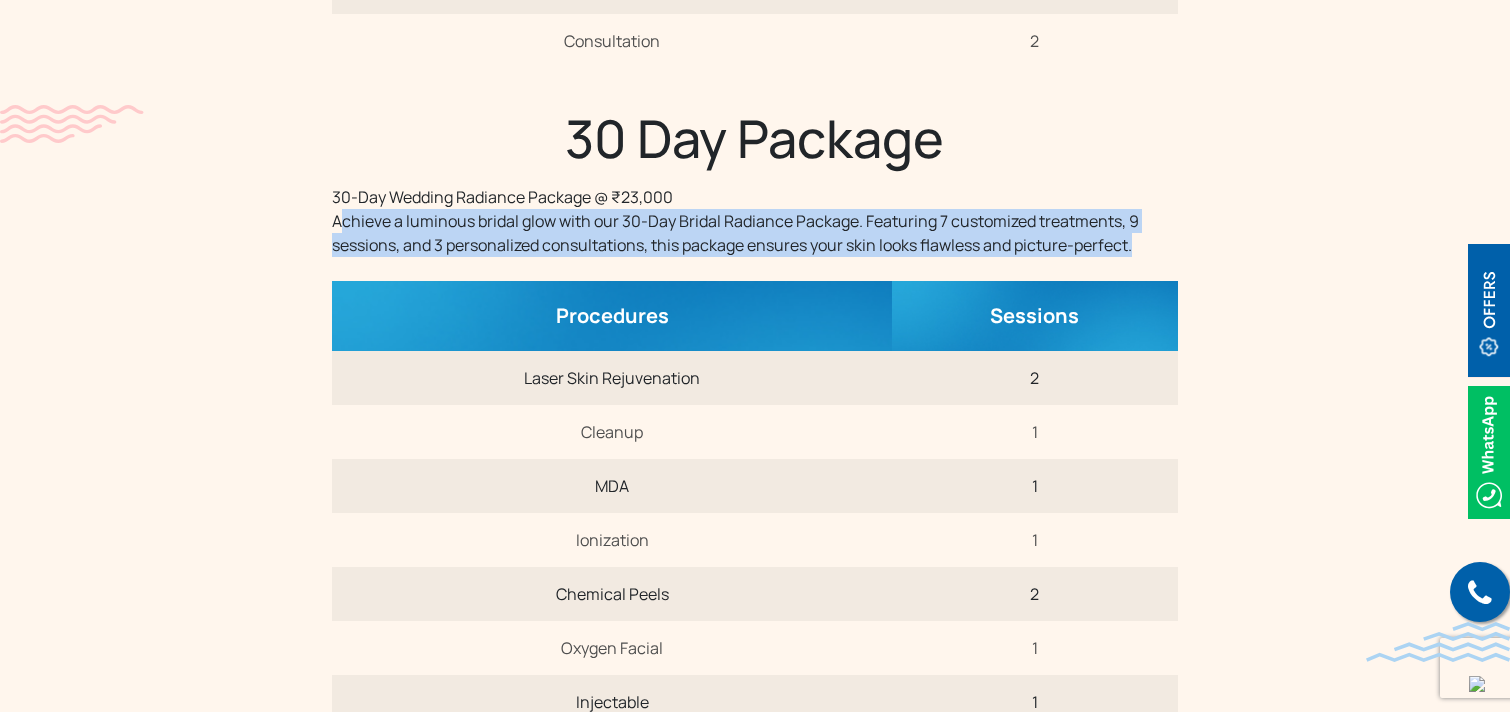 click on "30-Day Wedding Radiance Package @ ₹23,000
Achieve a luminous bridal glow with our 30-Day Bridal Radiance Package. Featuring 7 customized treatments, 9 sessions, and 3 personalized consultations, this package ensures your skin looks flawless and picture-perfect." at bounding box center (754, 221) 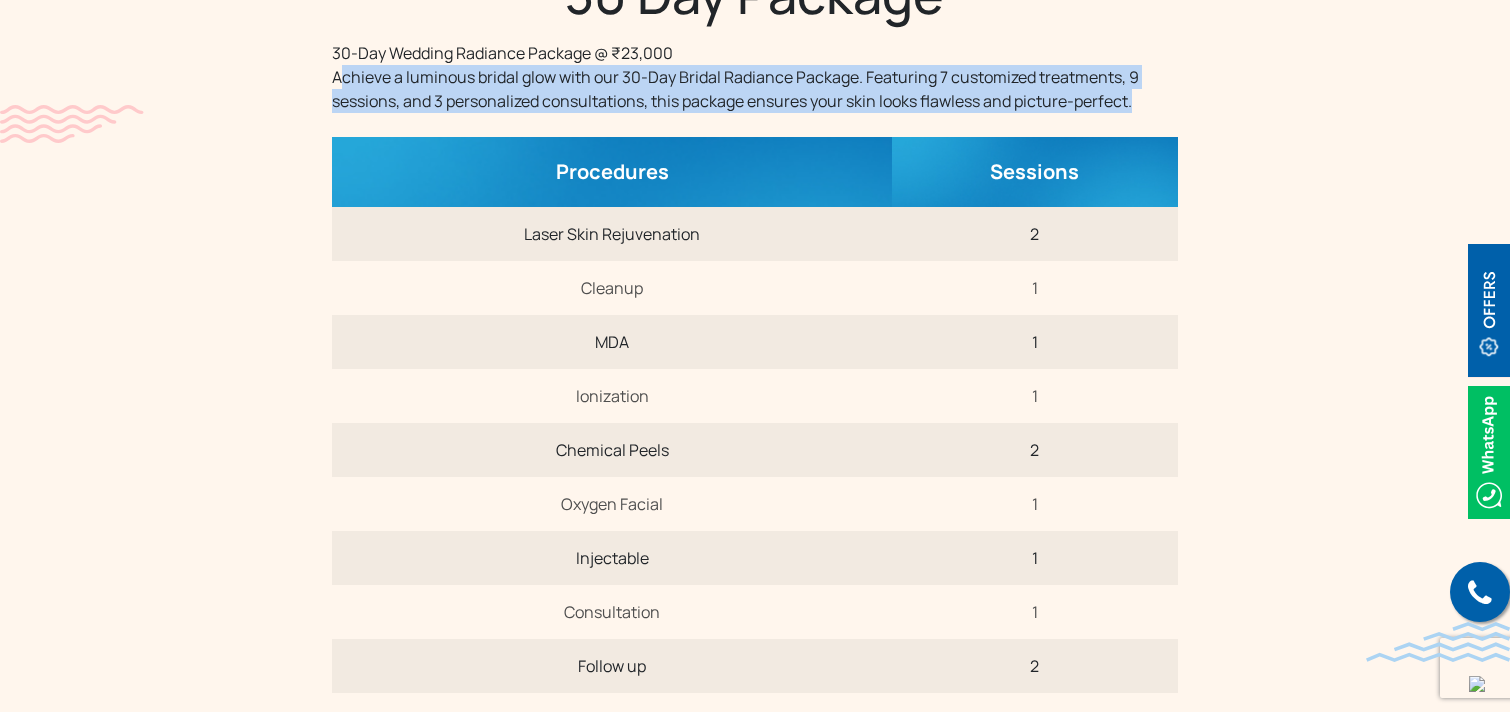 scroll, scrollTop: 2043, scrollLeft: 0, axis: vertical 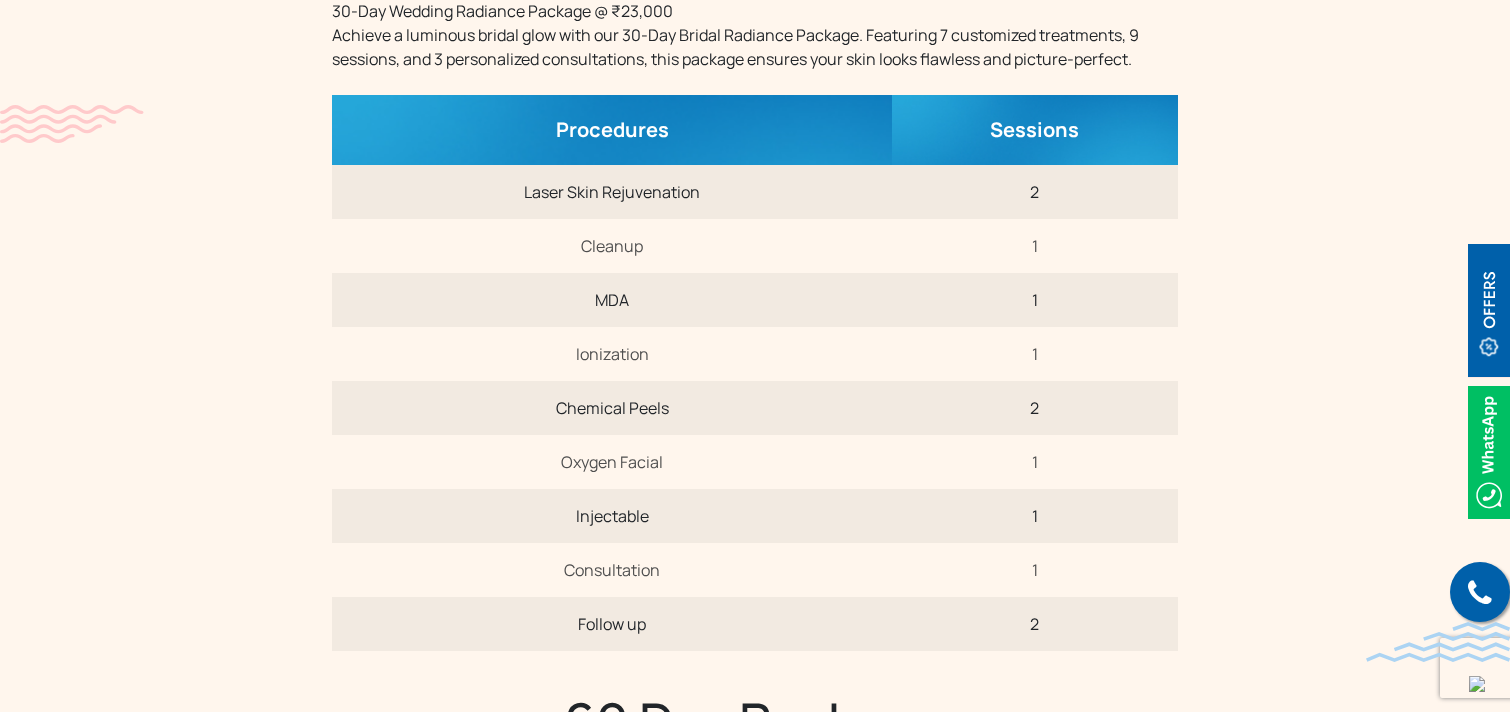 click on "Laser Skin Rejuvenation" at bounding box center [612, 192] 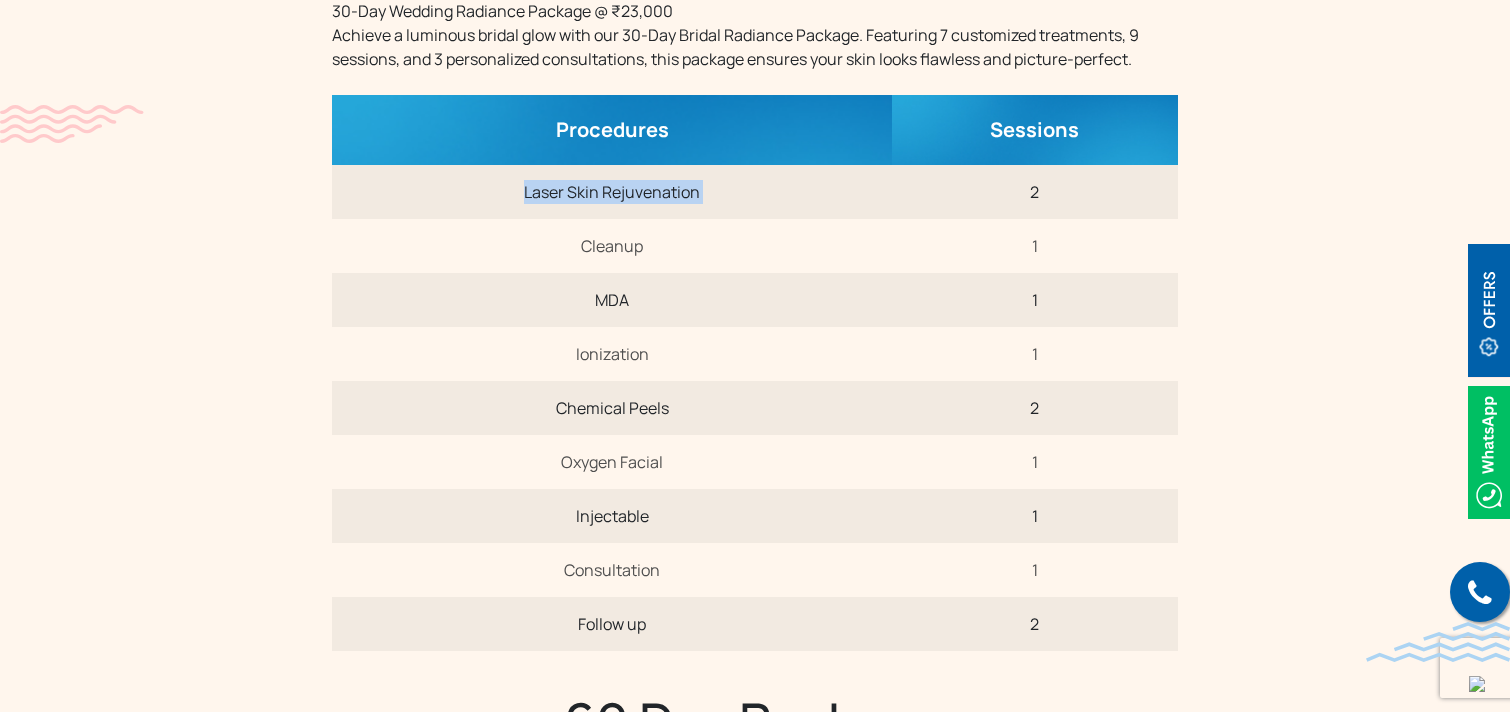 click on "Laser Skin Rejuvenation" at bounding box center [612, 192] 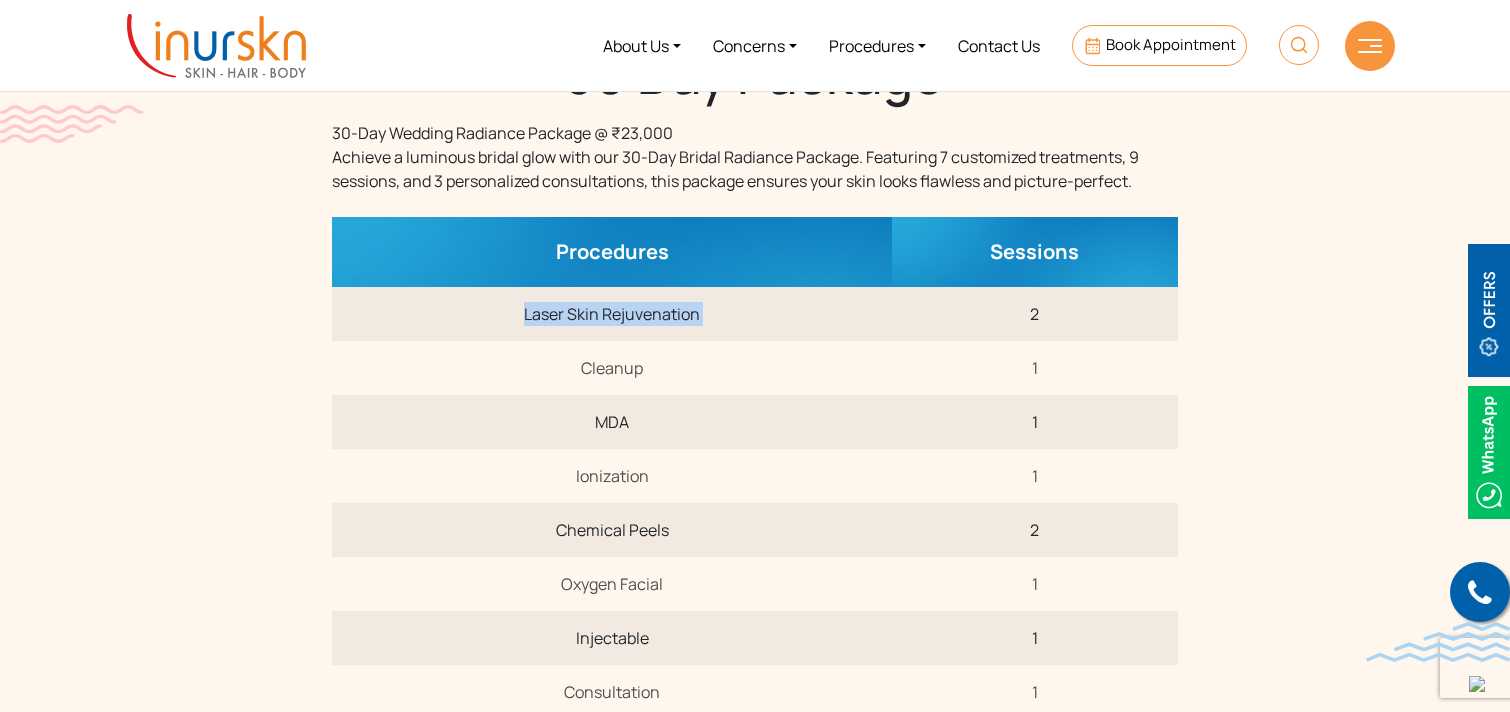 scroll, scrollTop: 1831, scrollLeft: 0, axis: vertical 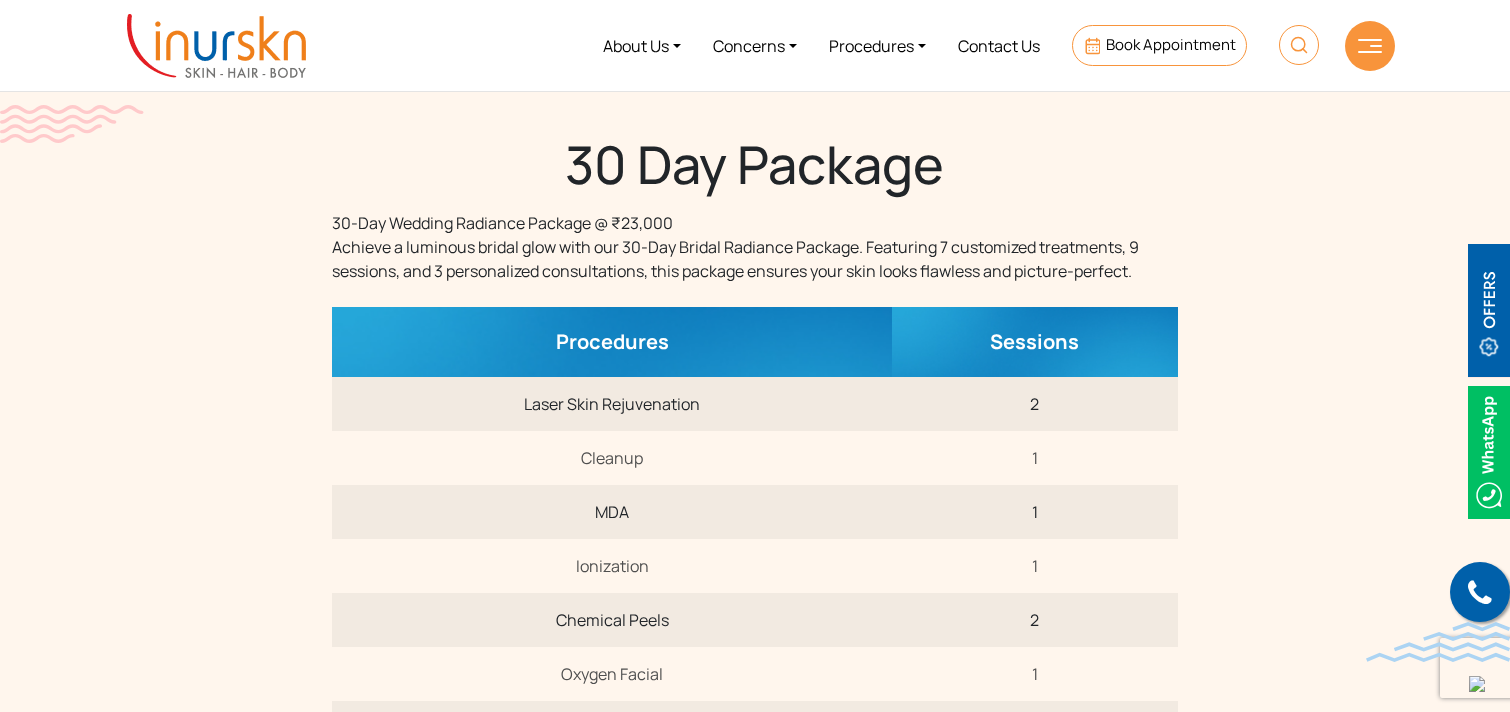 click on "Cleanup" at bounding box center [612, 458] 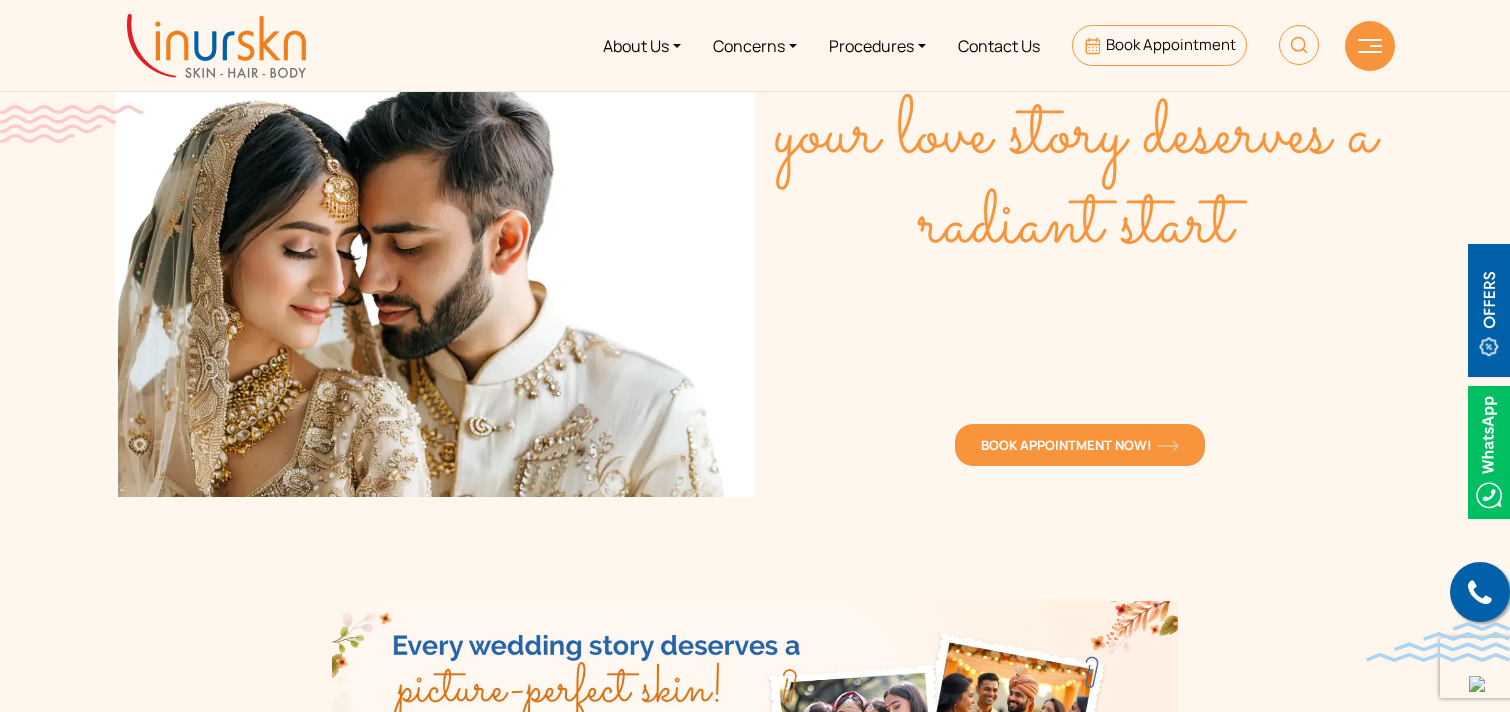 scroll, scrollTop: 0, scrollLeft: 0, axis: both 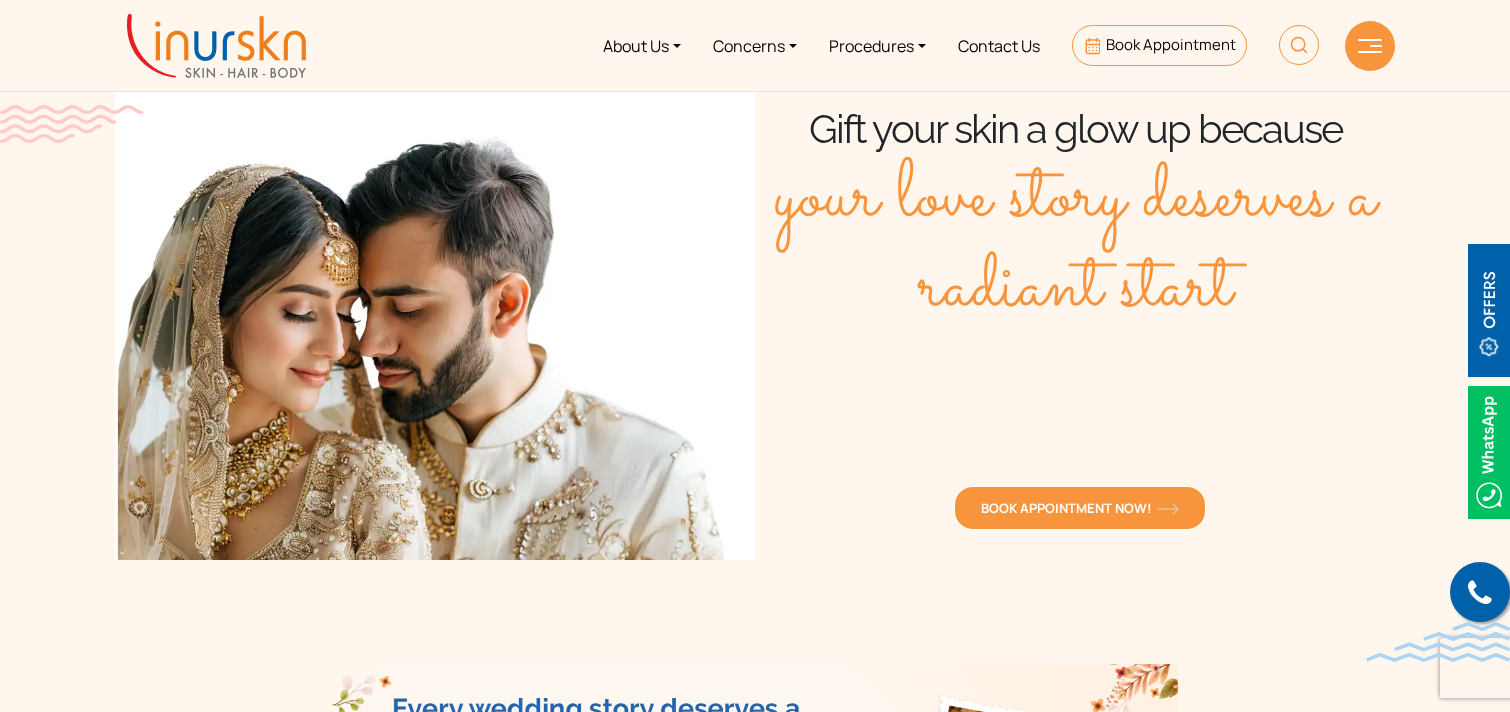 click at bounding box center [216, 46] 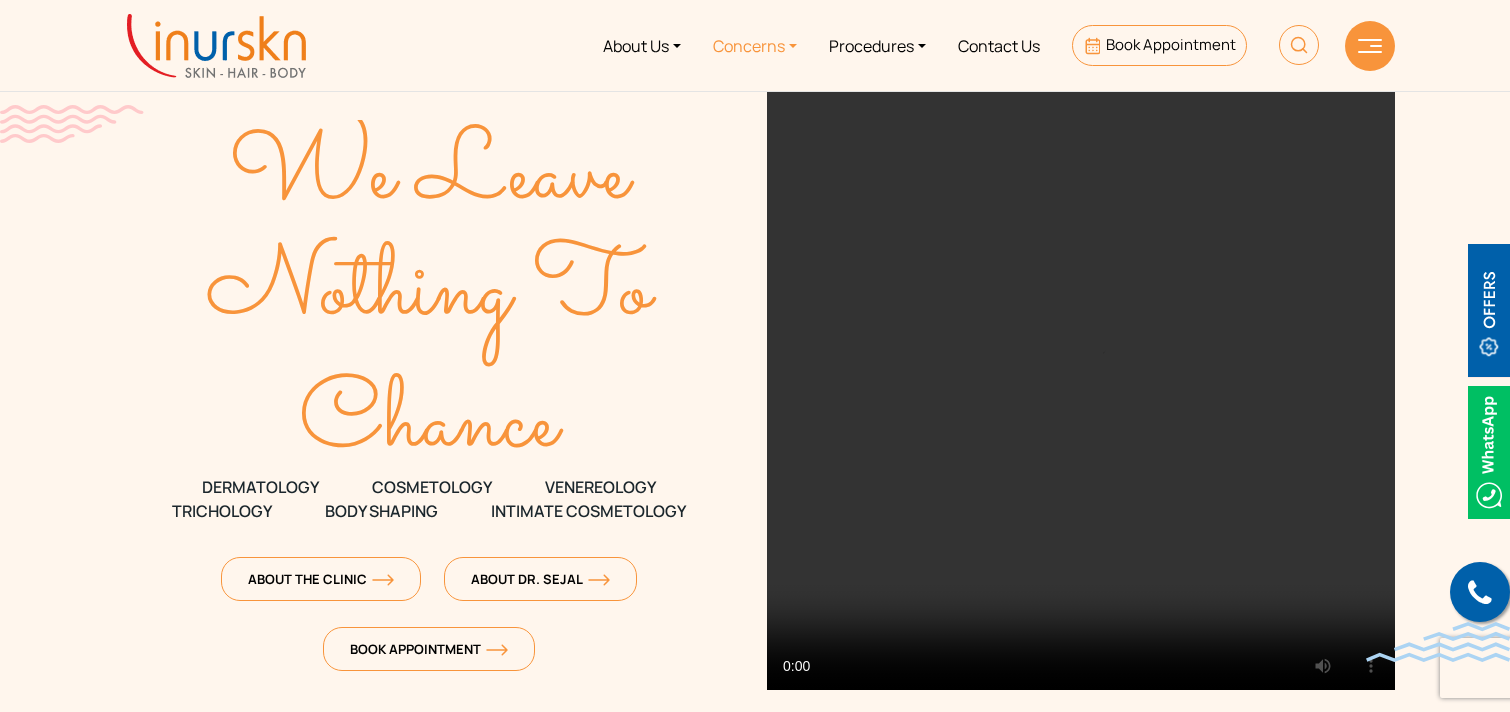 scroll, scrollTop: 0, scrollLeft: 0, axis: both 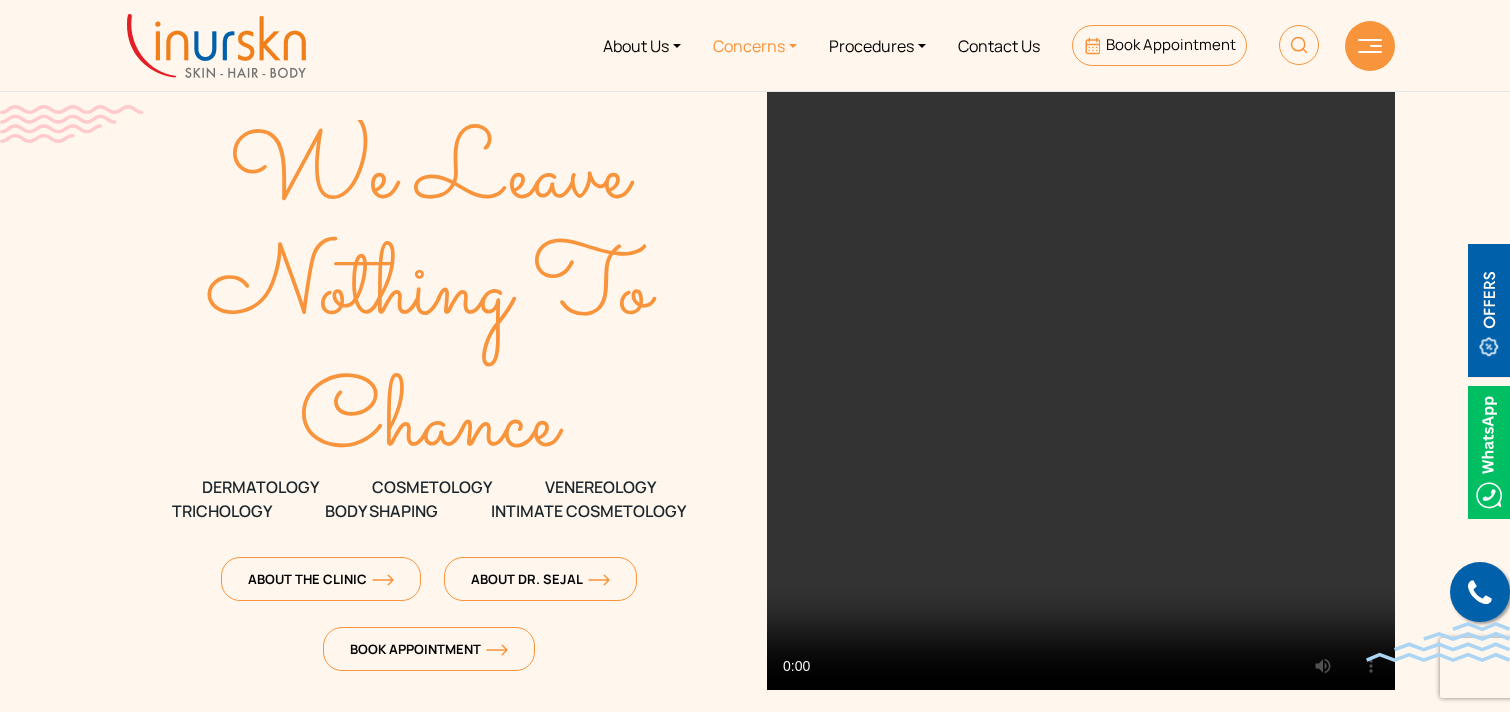 click on "Concerns" at bounding box center [755, 45] 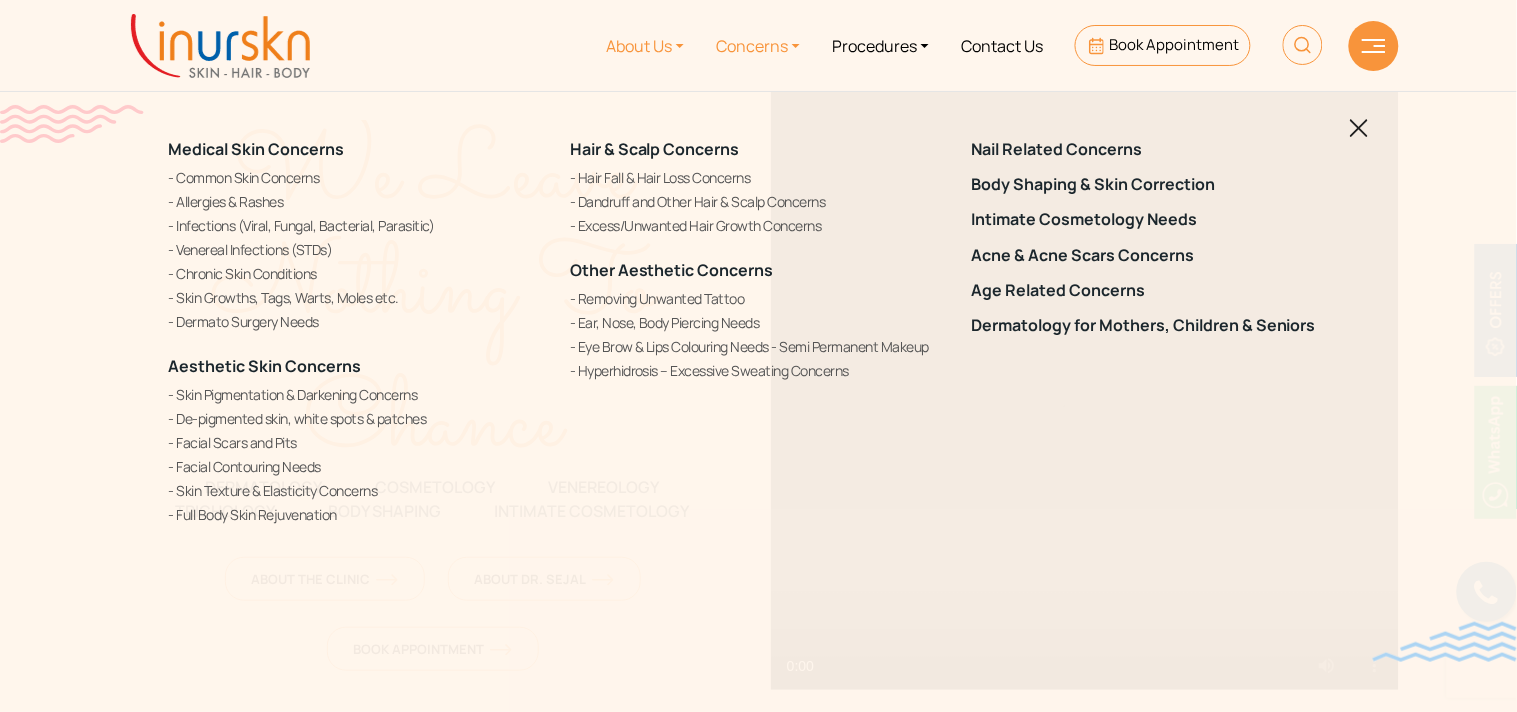 click on "About Us" at bounding box center (645, 45) 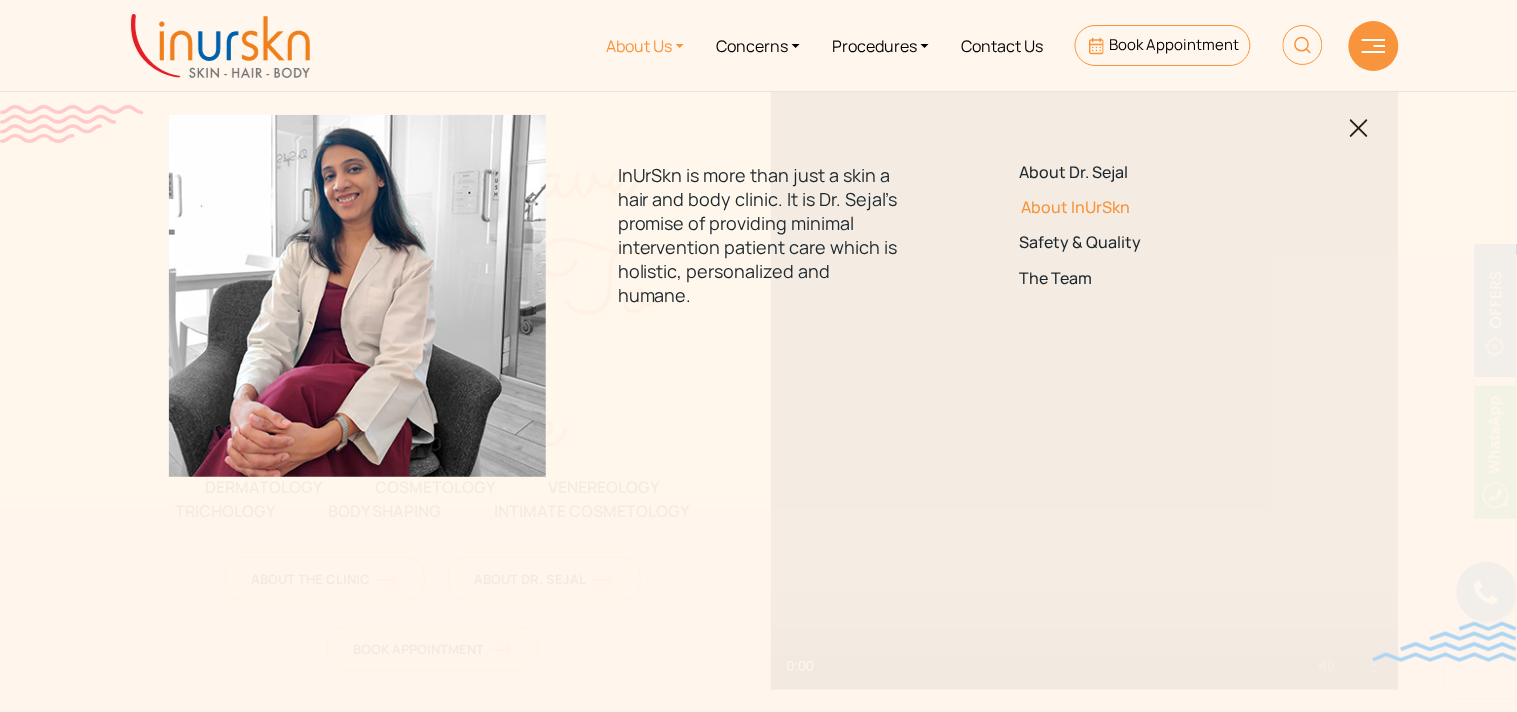 click on "About InUrSkn" at bounding box center (1159, 207) 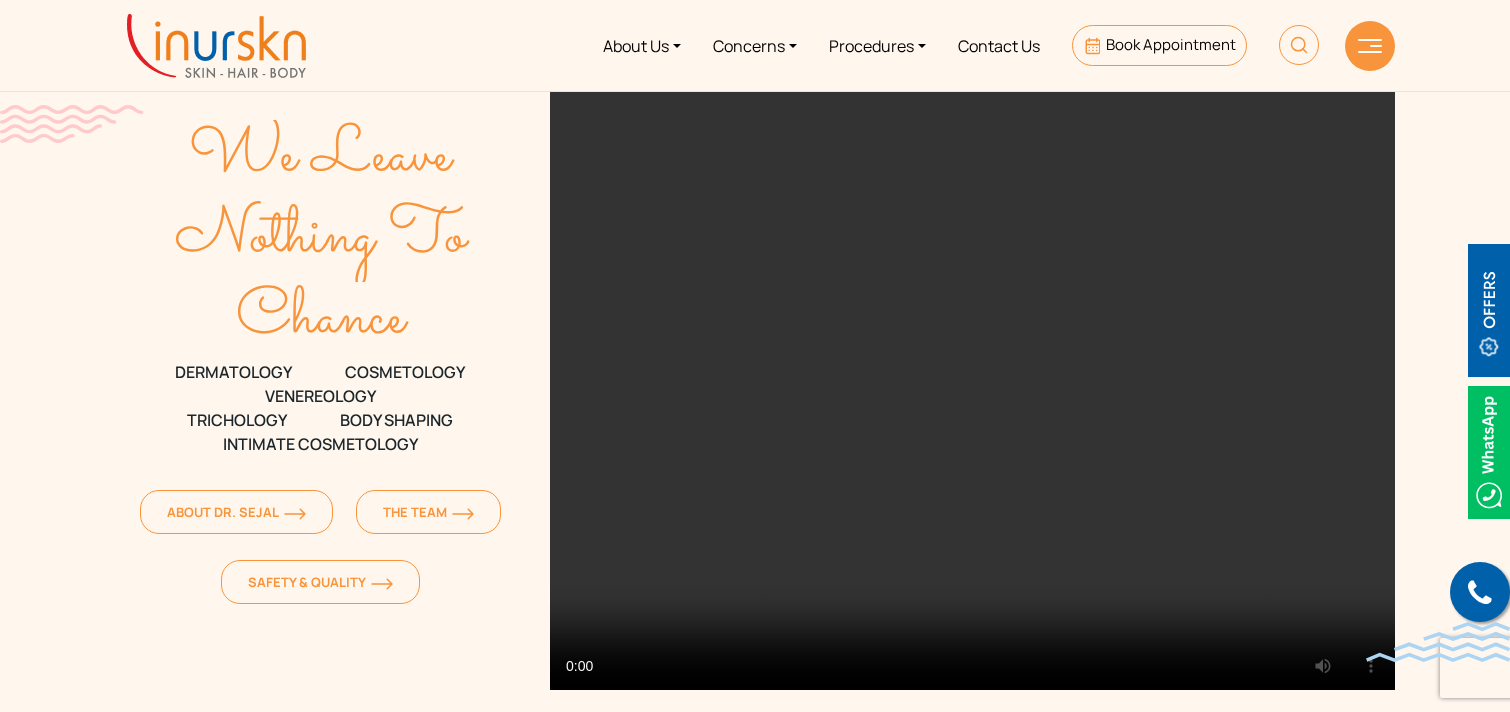 scroll, scrollTop: 1058, scrollLeft: 0, axis: vertical 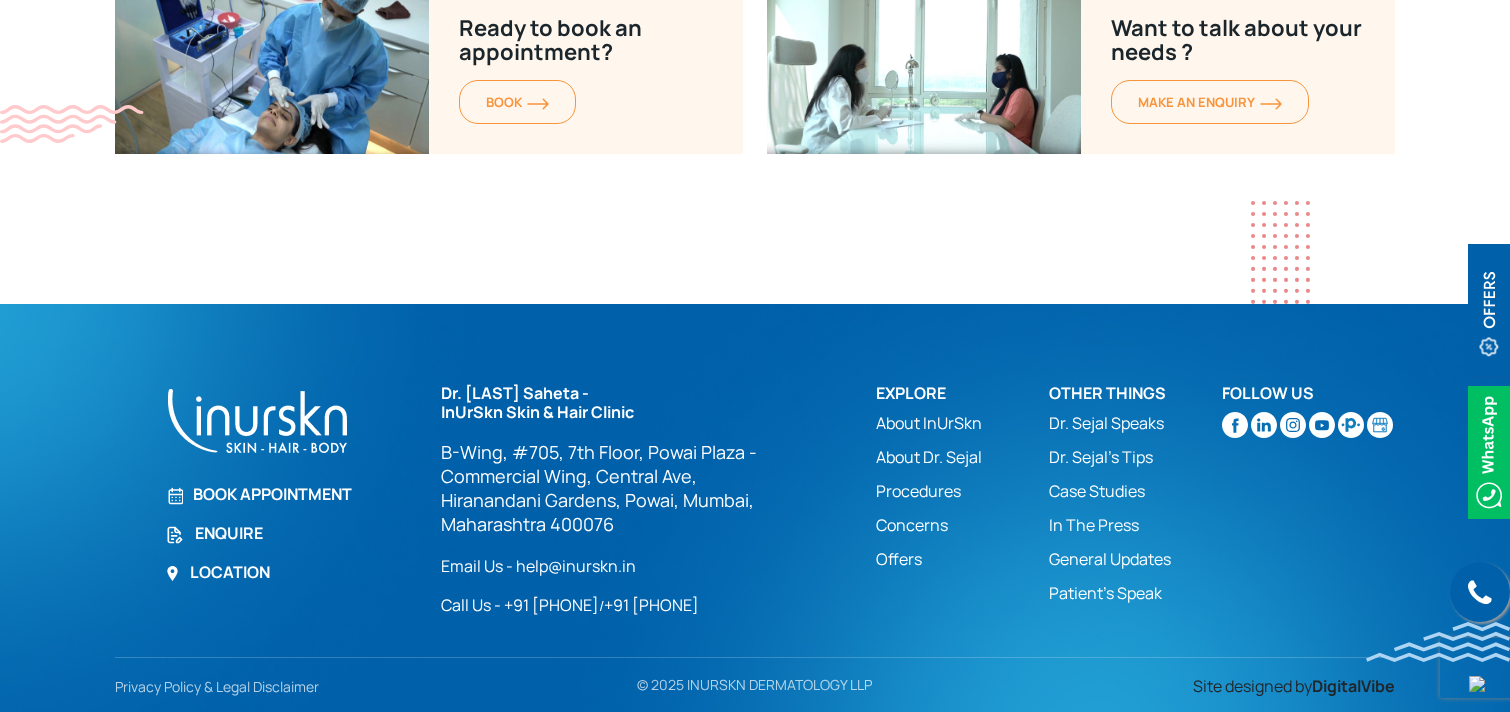 click on "Book Appointment" at bounding box center [291, 494] 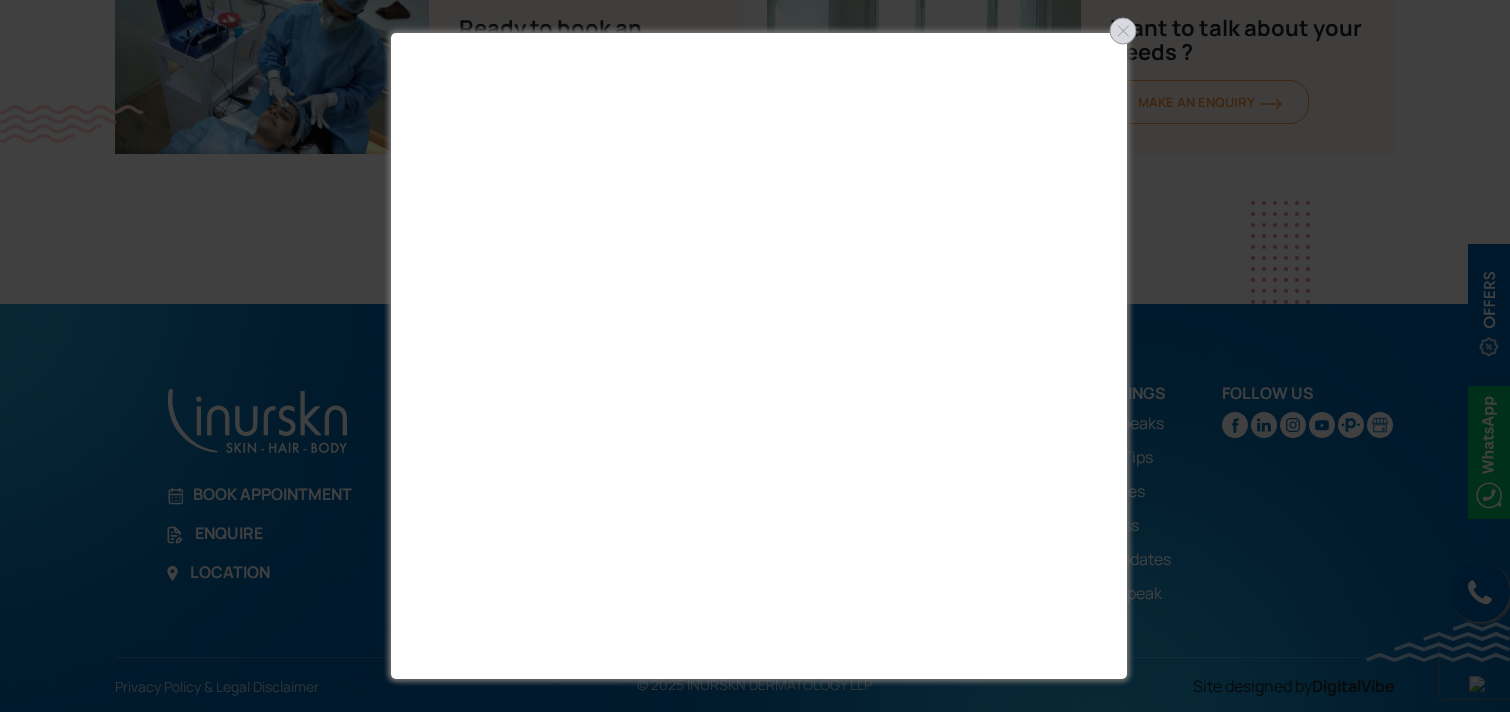 click at bounding box center [1123, 31] 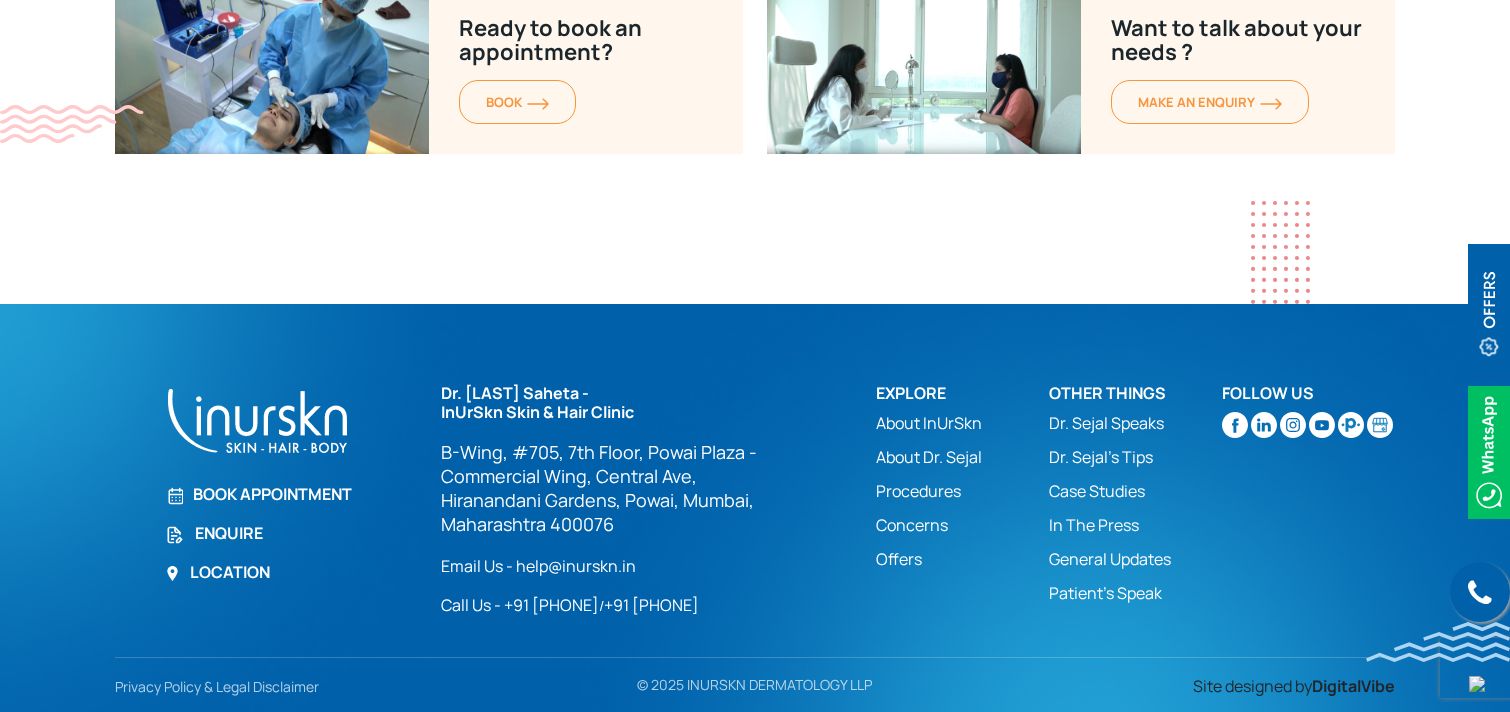 click on "Enquire" at bounding box center (291, 533) 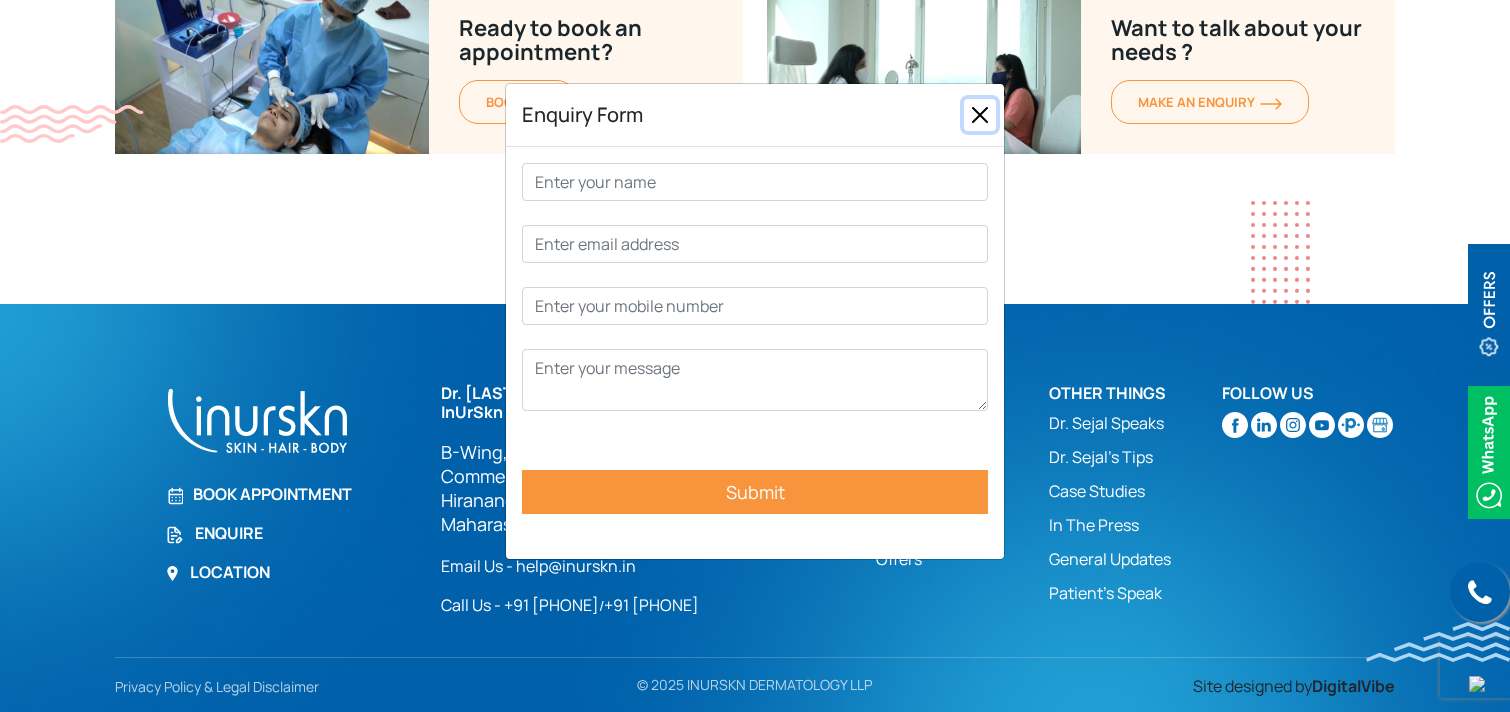 click at bounding box center (980, 115) 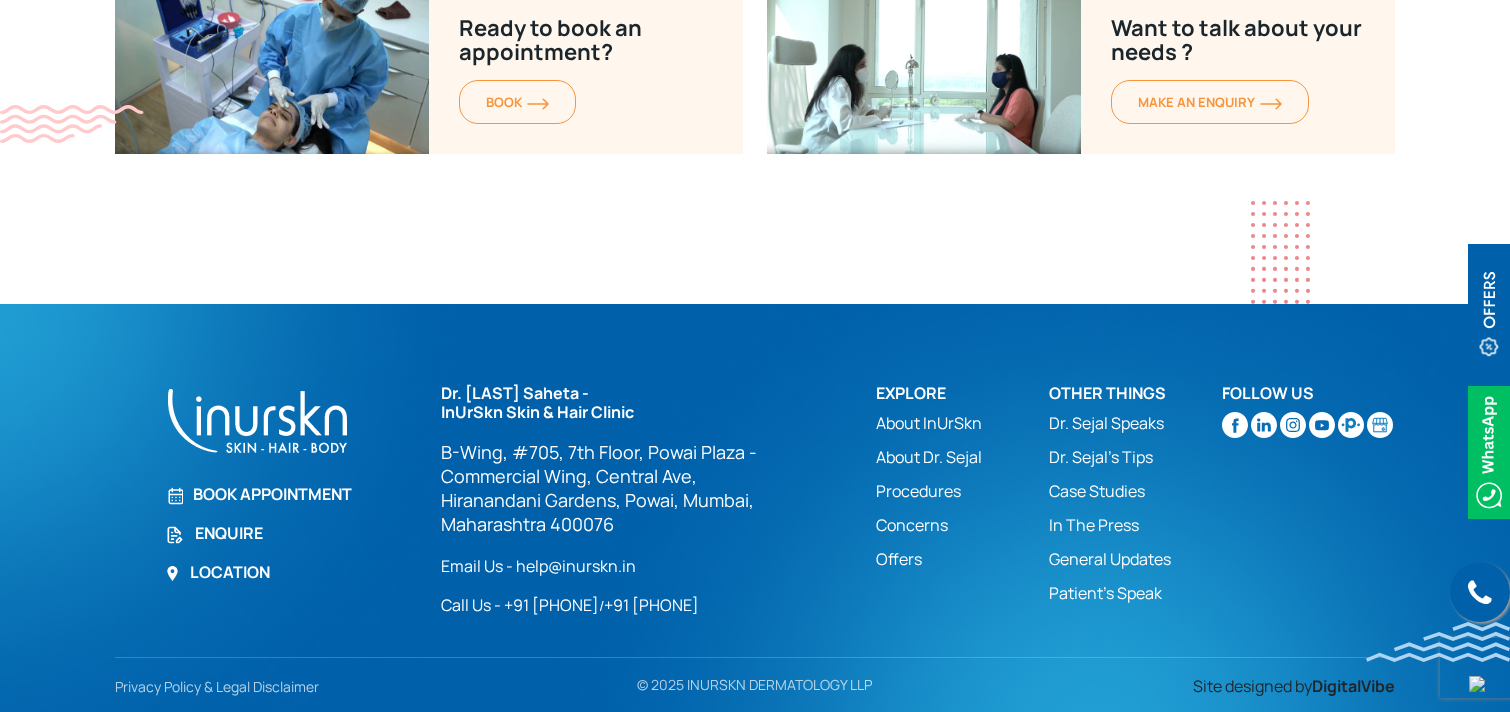 click on "Concerns" at bounding box center (962, 525) 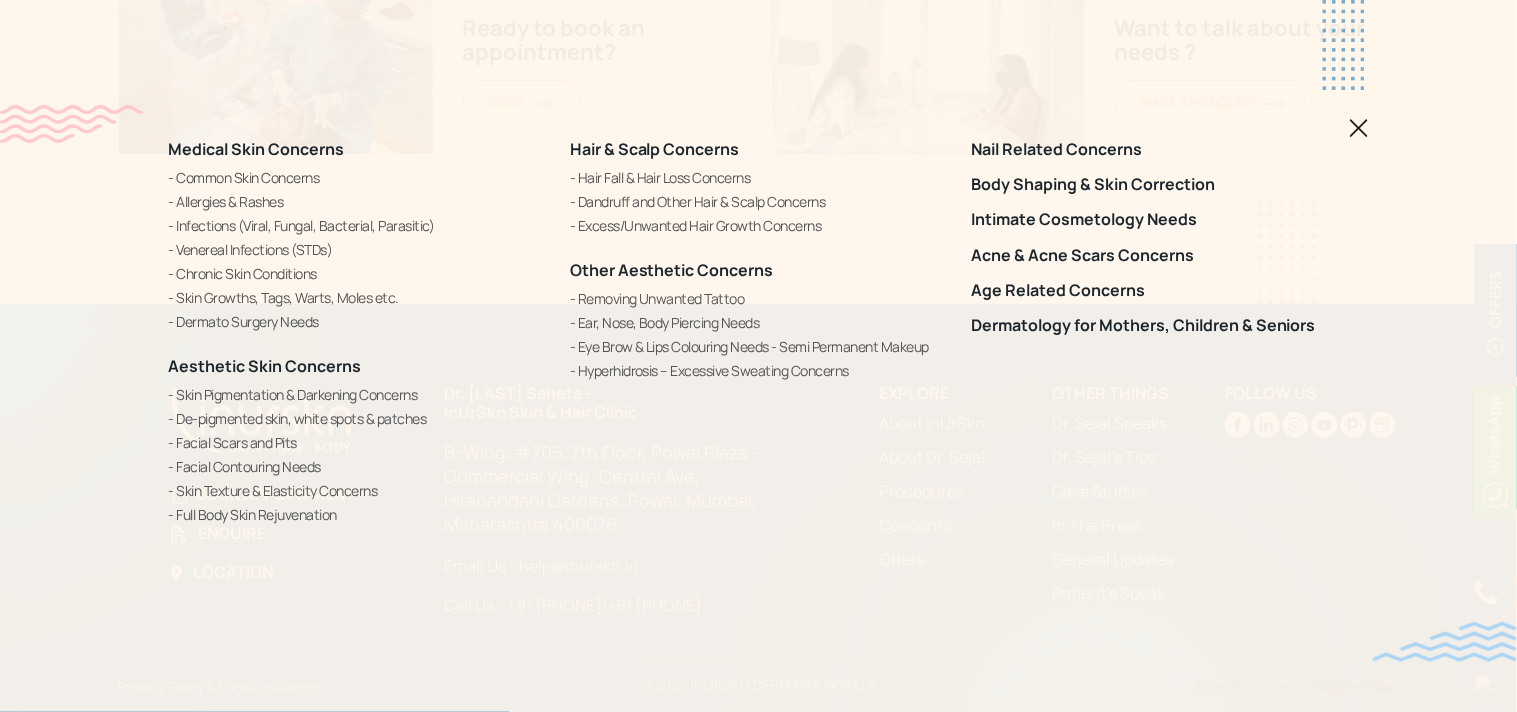 click at bounding box center (1359, 128) 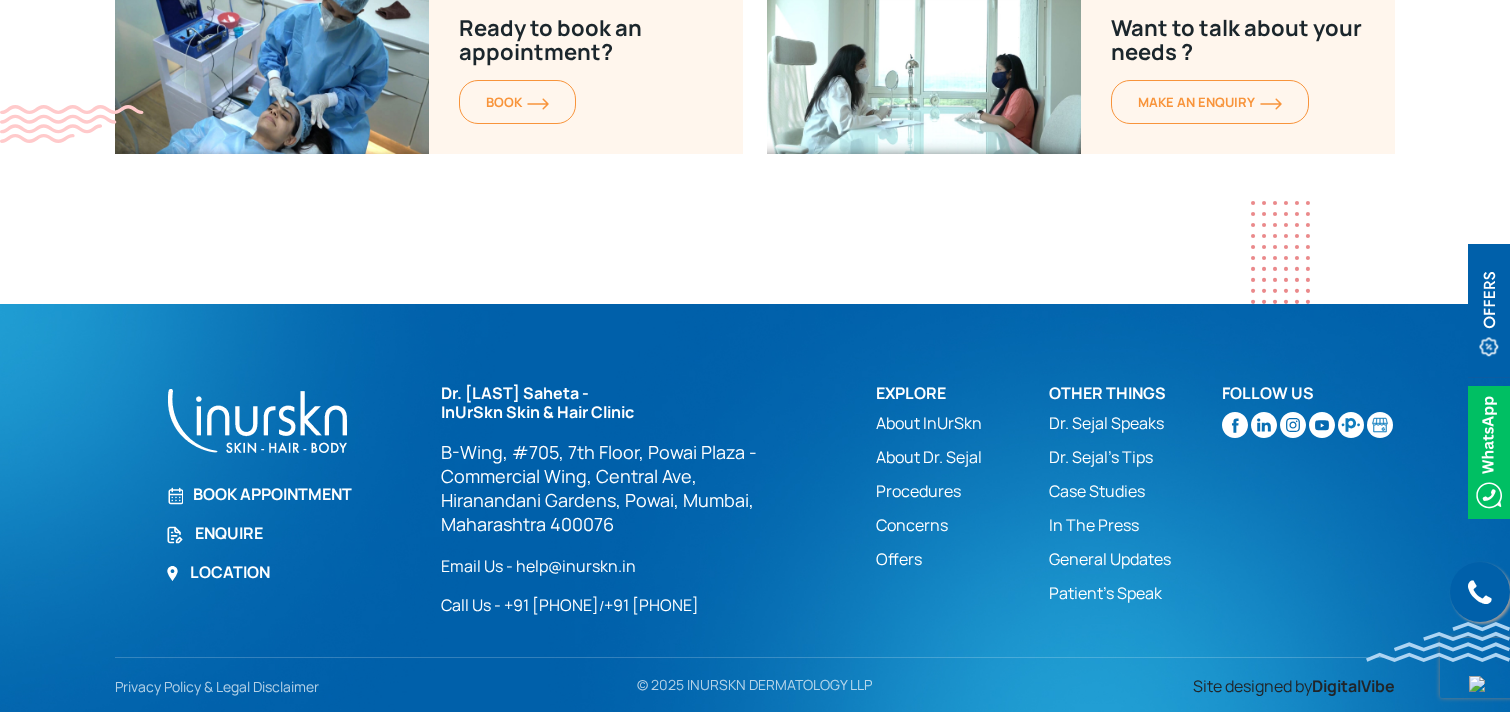 click on "DigitalVibe" at bounding box center (1353, 686) 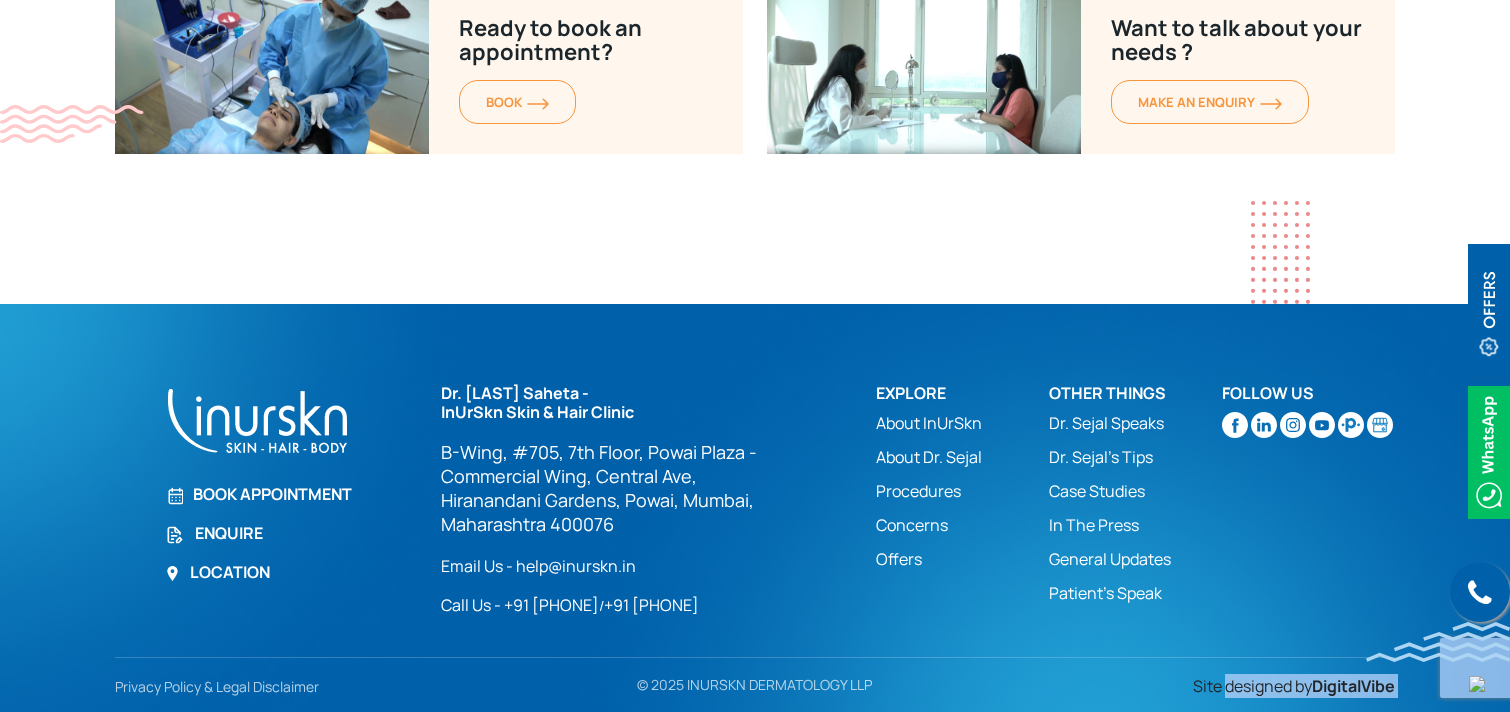 click on "DigitalVibe" at bounding box center (1353, 686) 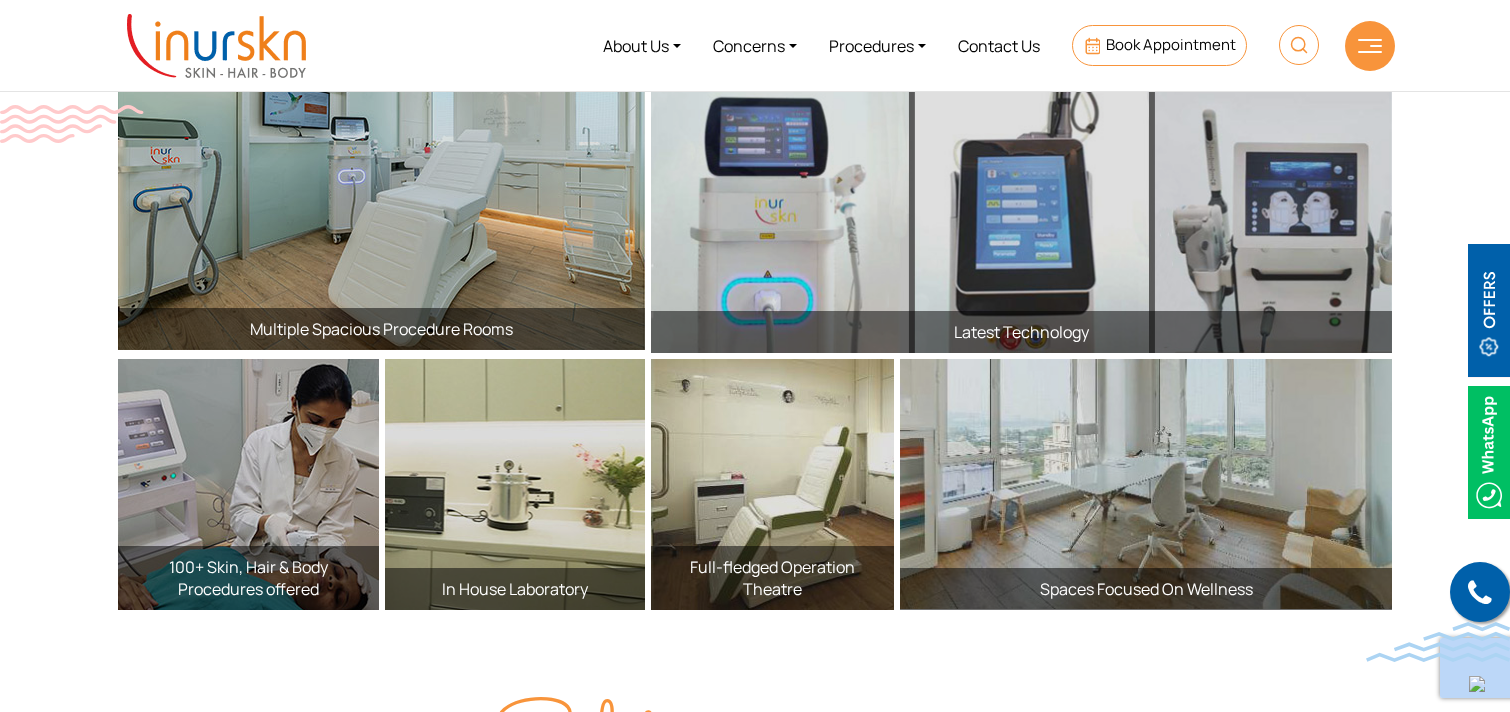 scroll, scrollTop: 2408, scrollLeft: 0, axis: vertical 